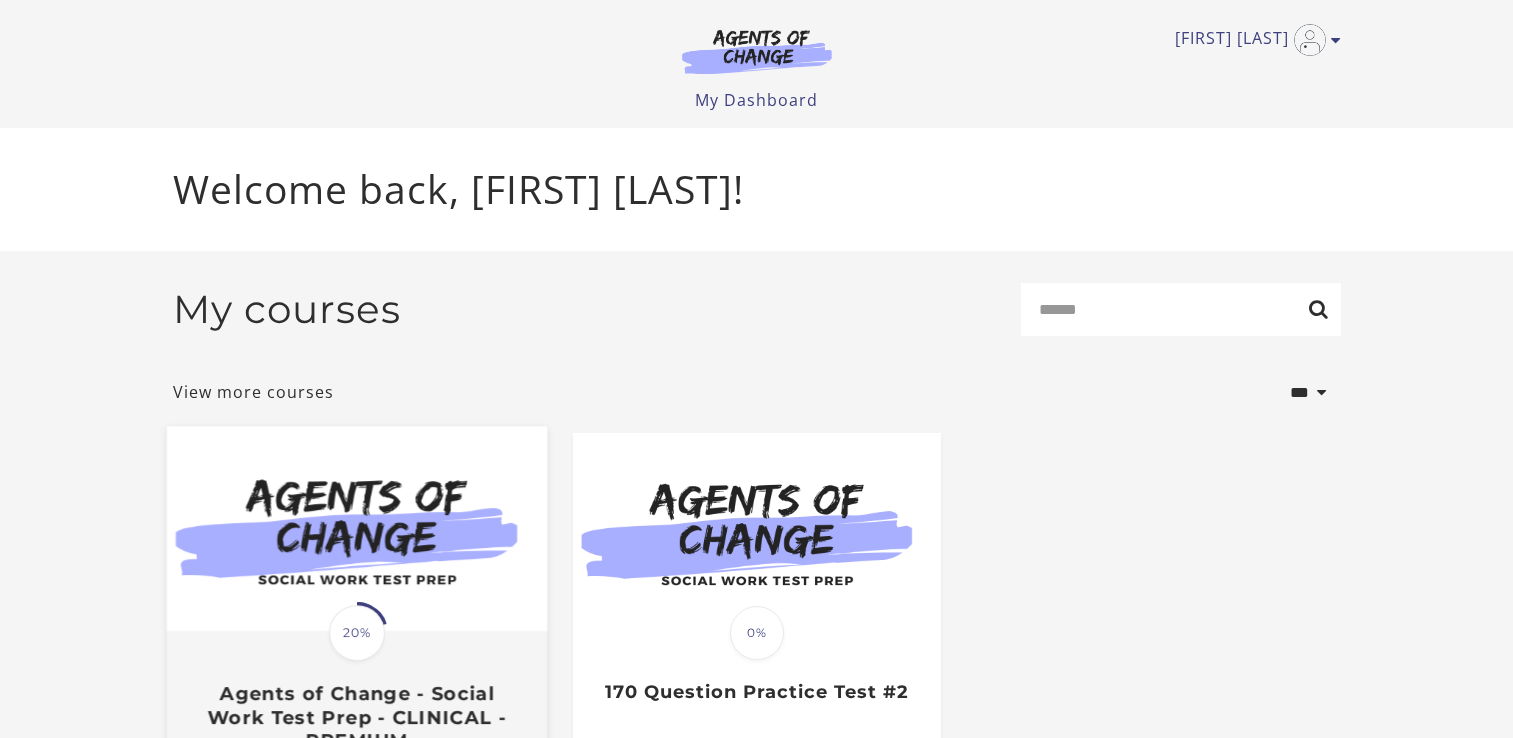 scroll, scrollTop: 0, scrollLeft: 0, axis: both 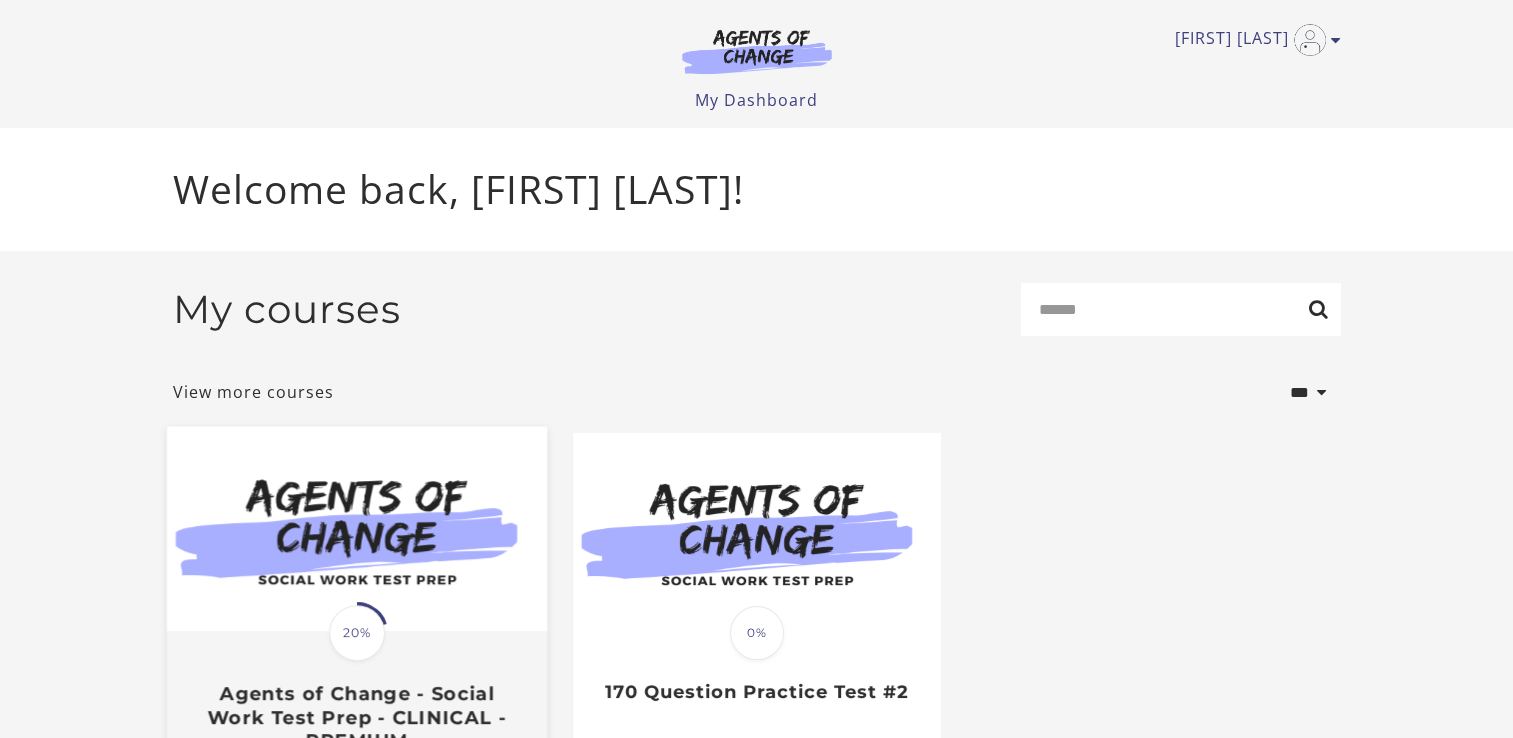 click at bounding box center [356, 529] 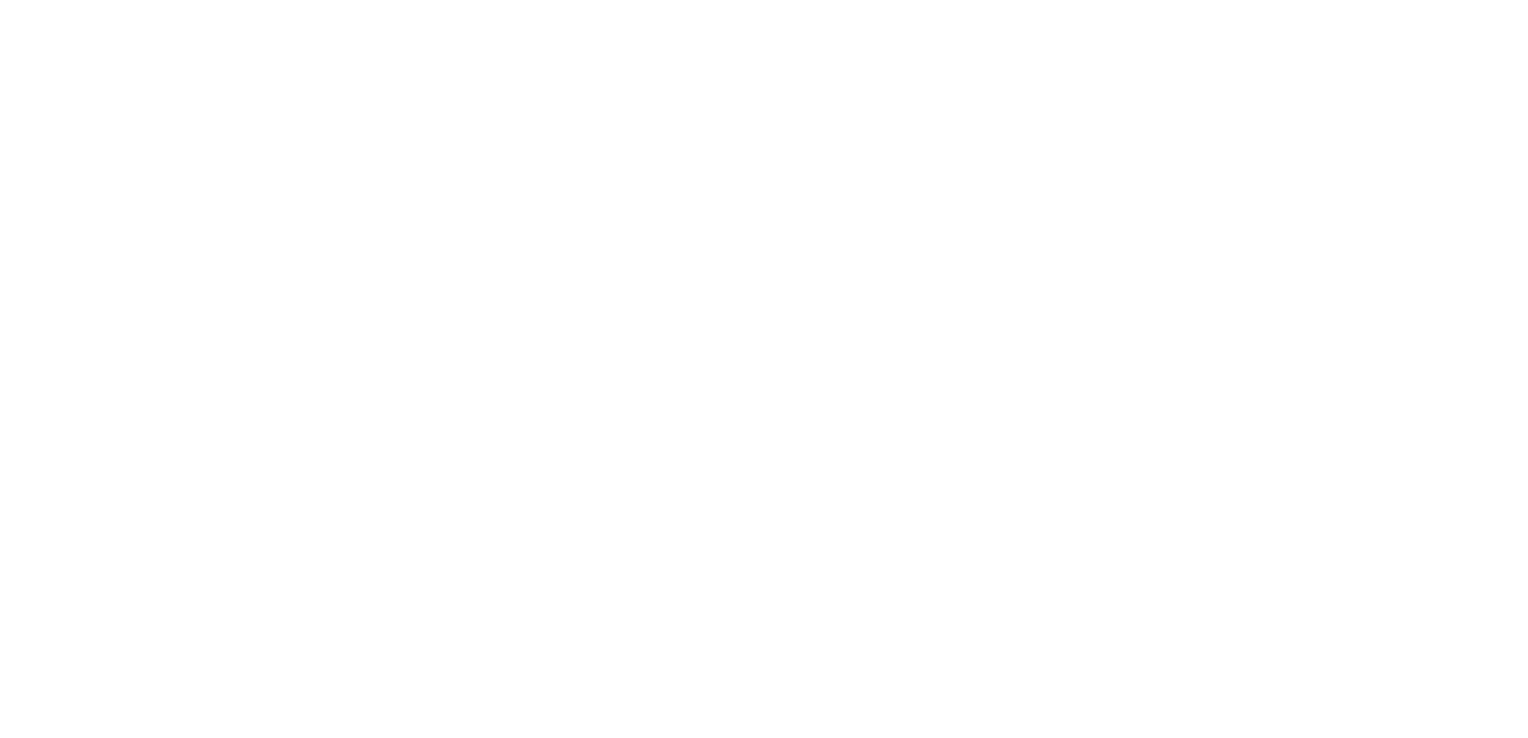 scroll, scrollTop: 0, scrollLeft: 0, axis: both 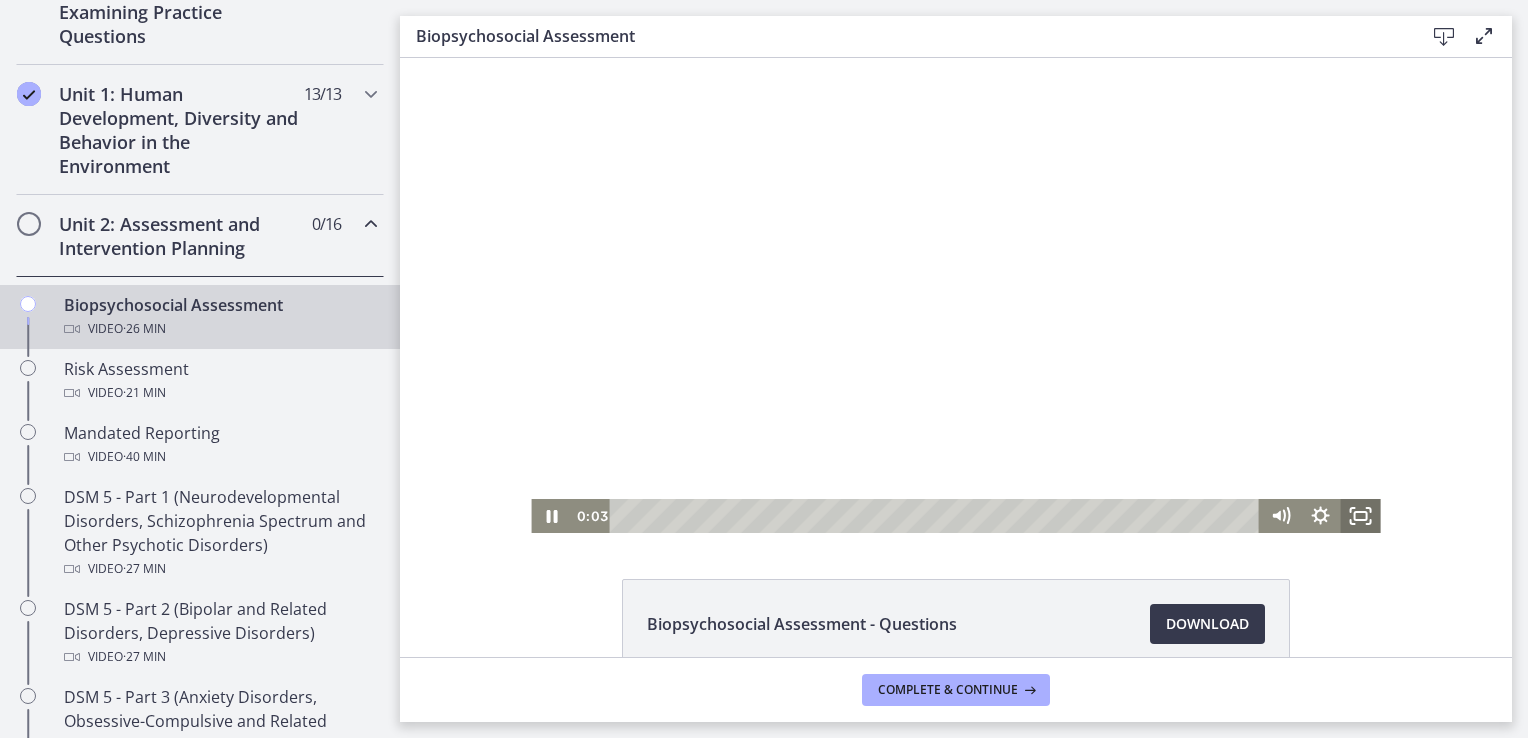 click 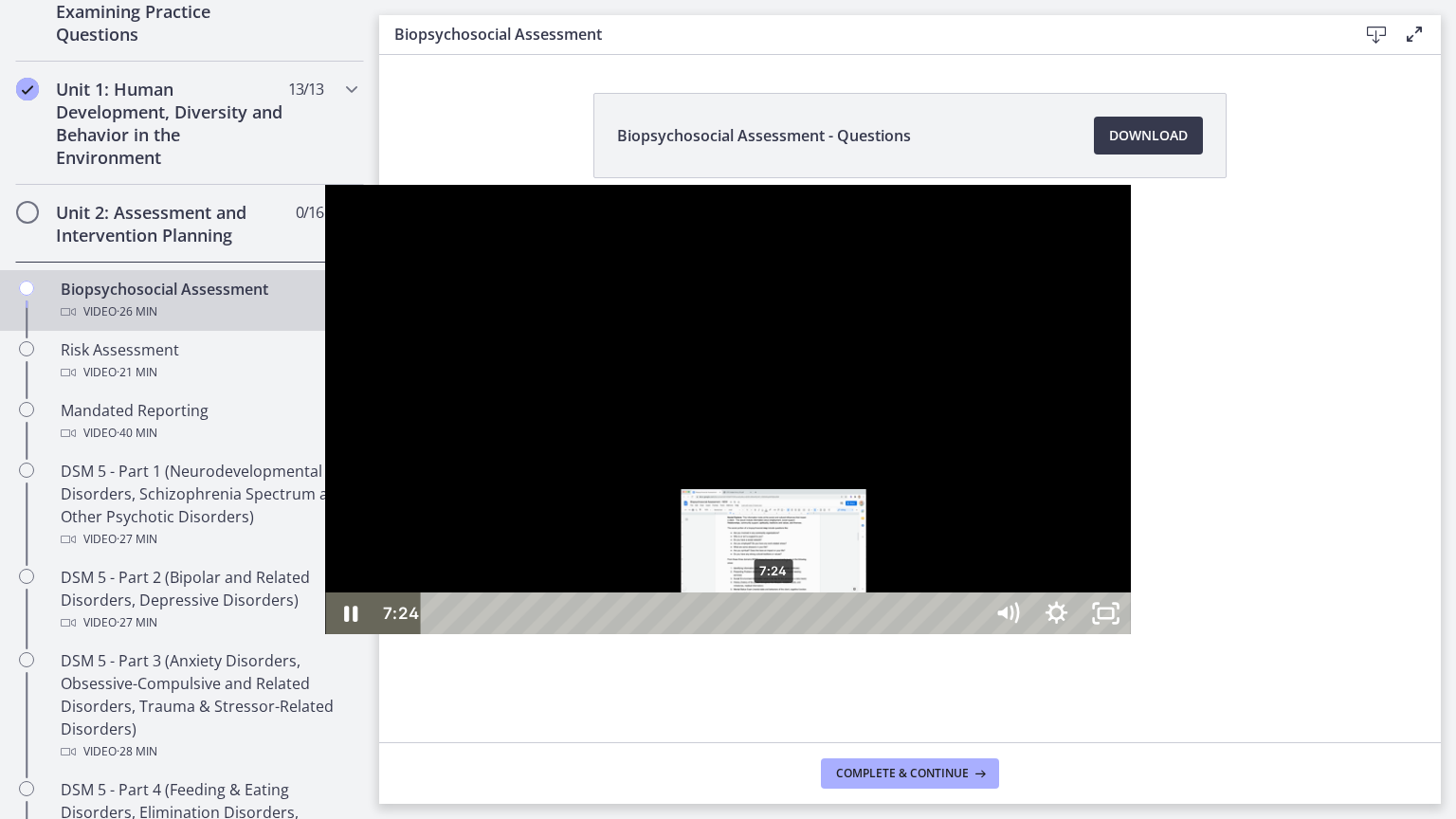 click on "7:24" at bounding box center (704, 613) 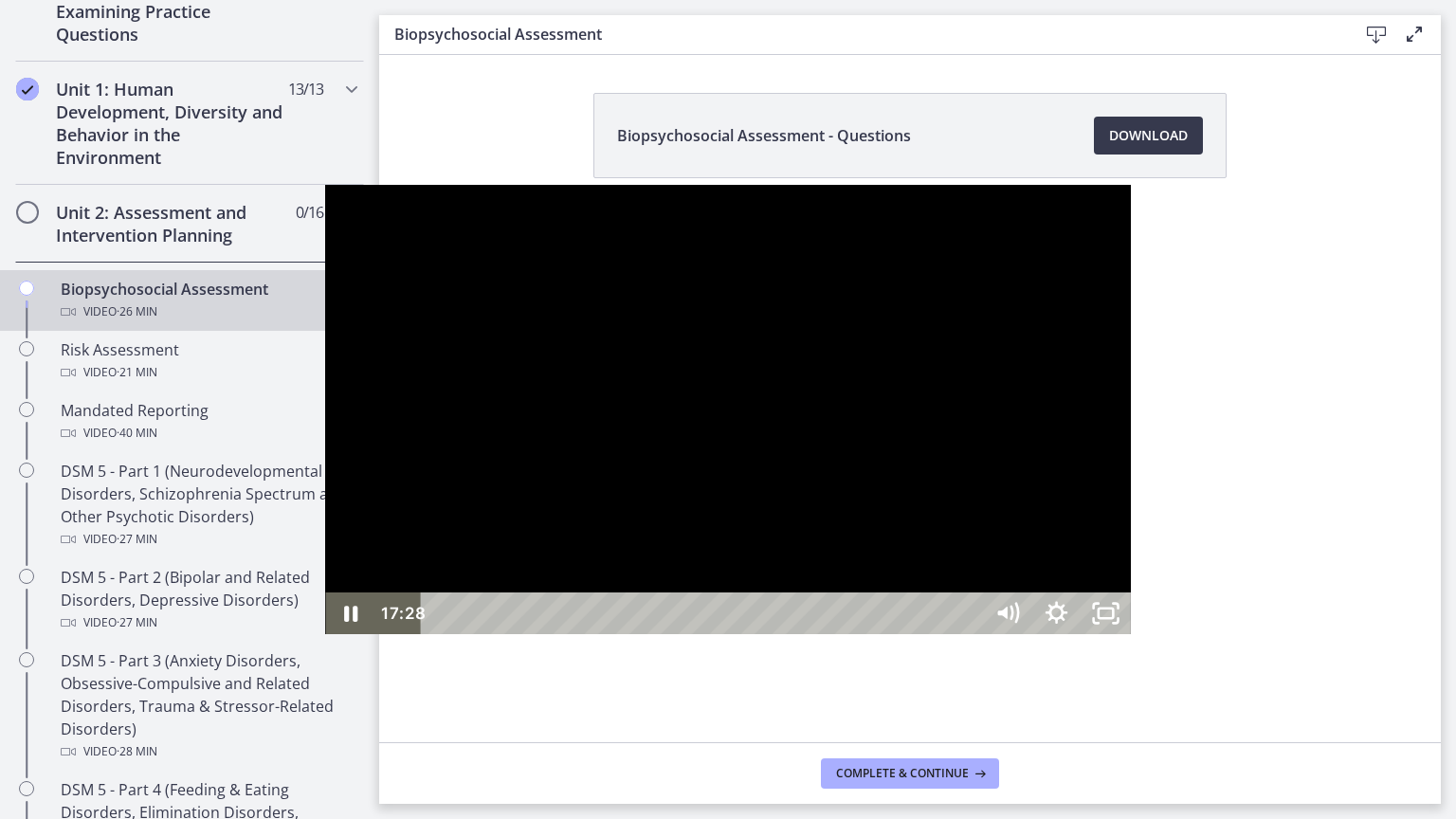 click at bounding box center (727, 410) 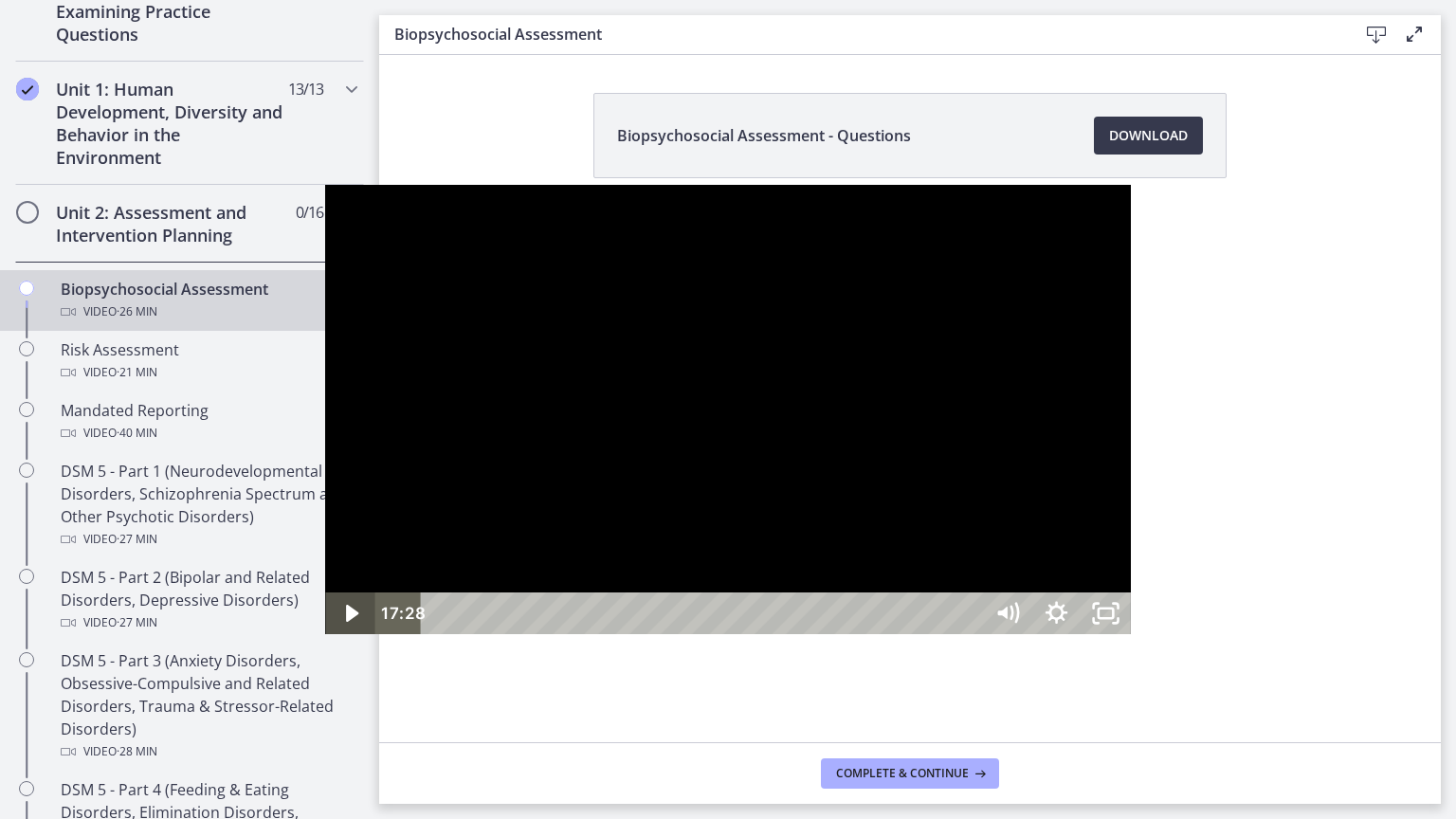 click 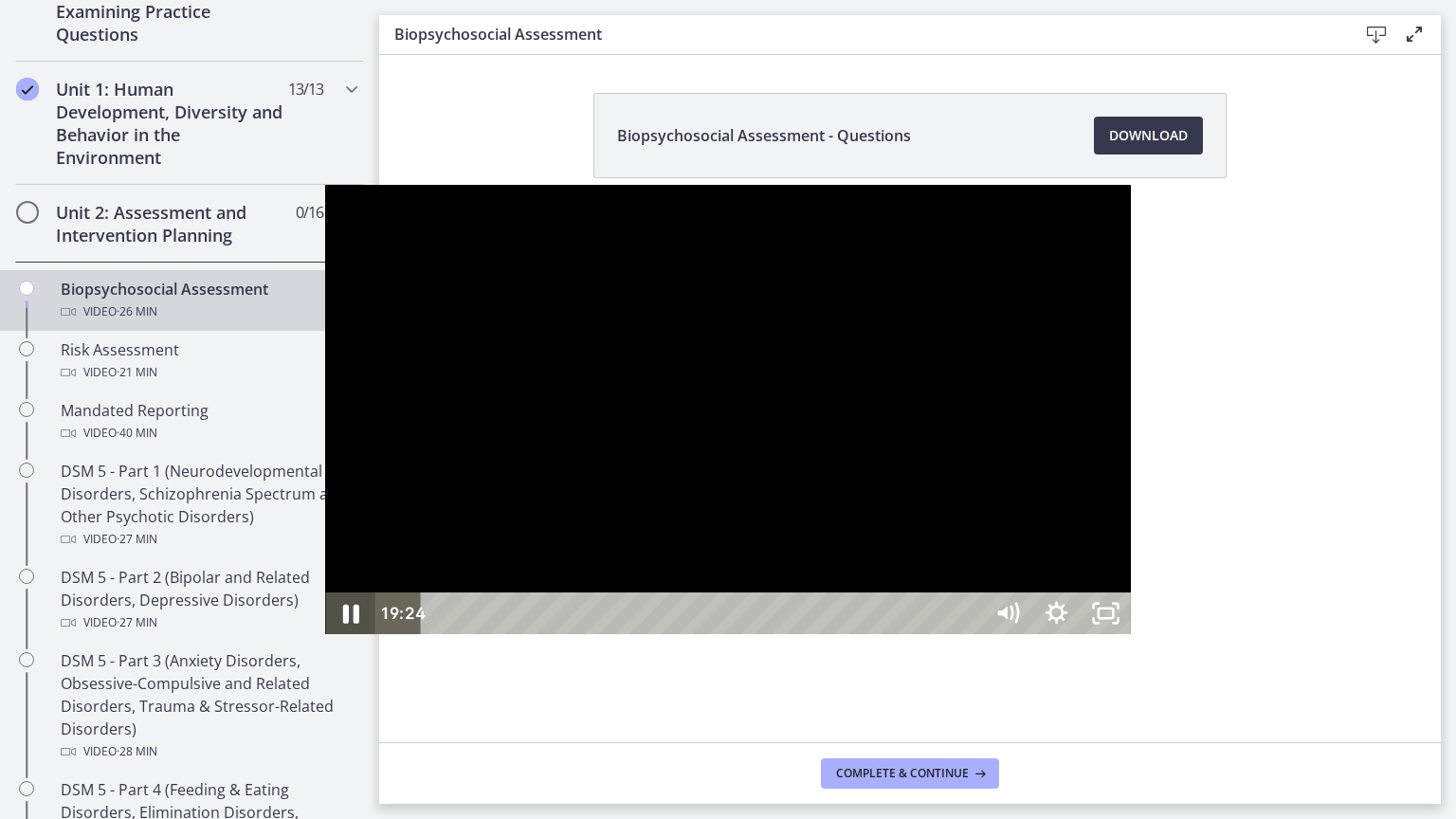 click 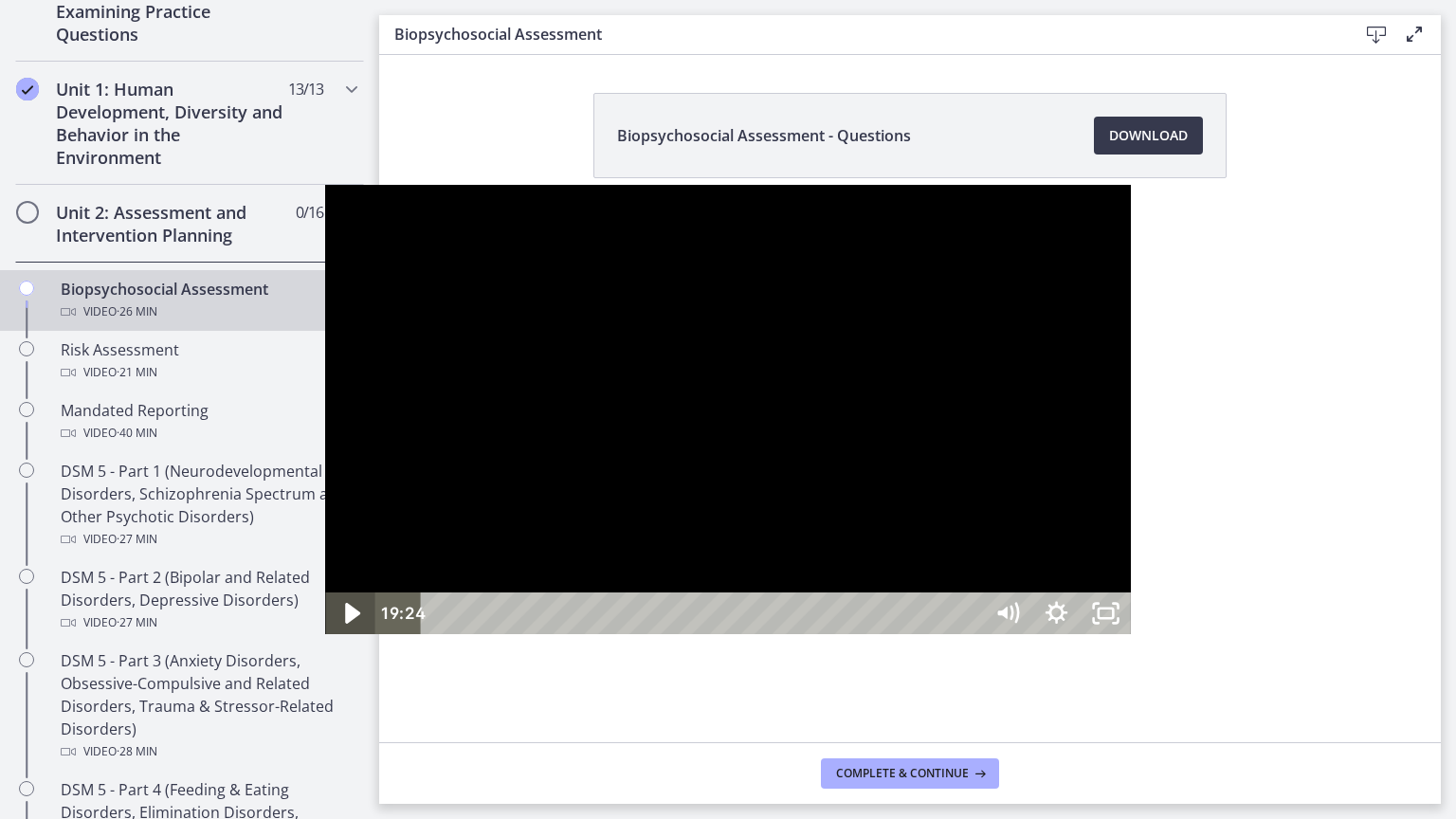 click 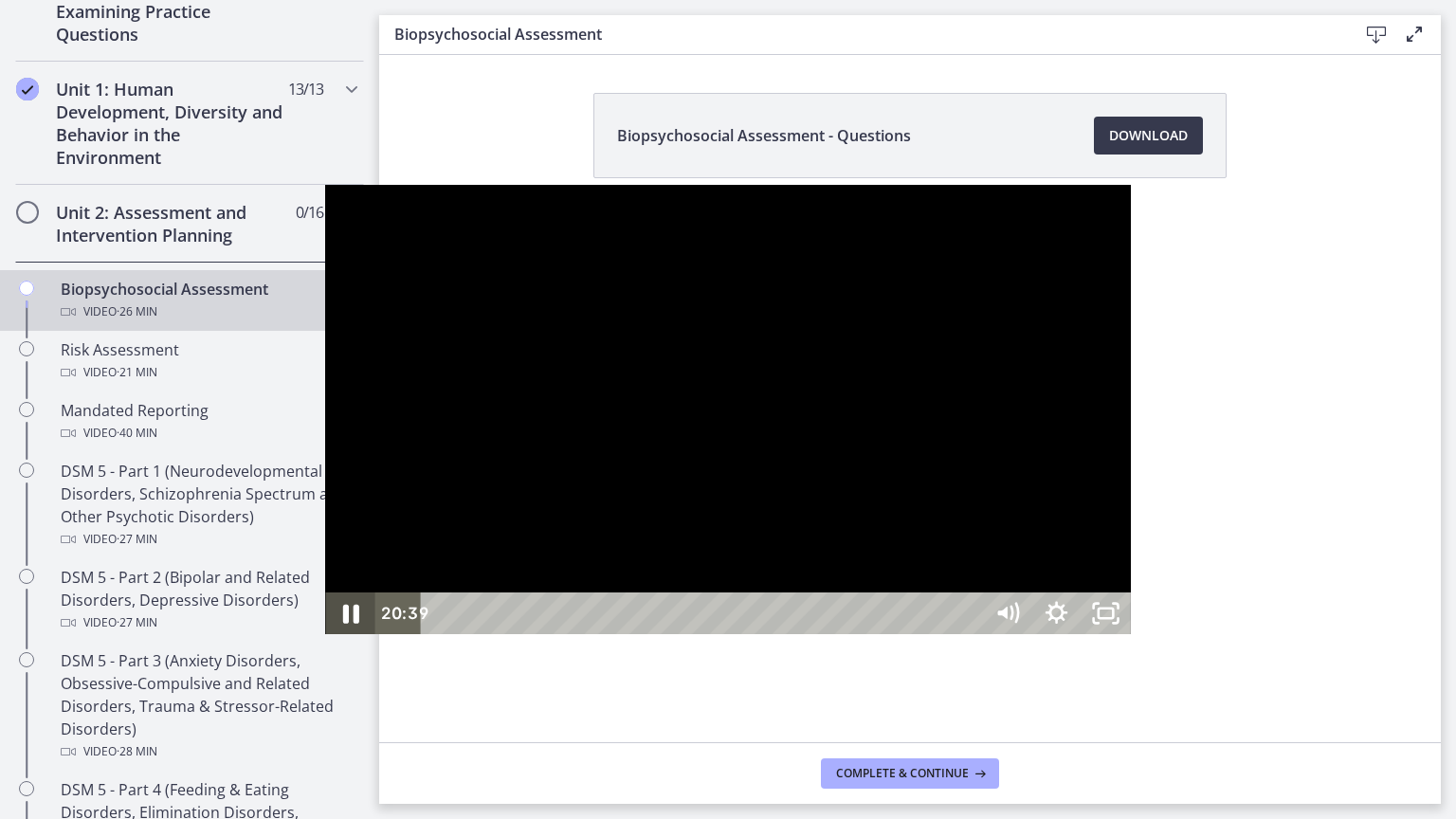 click 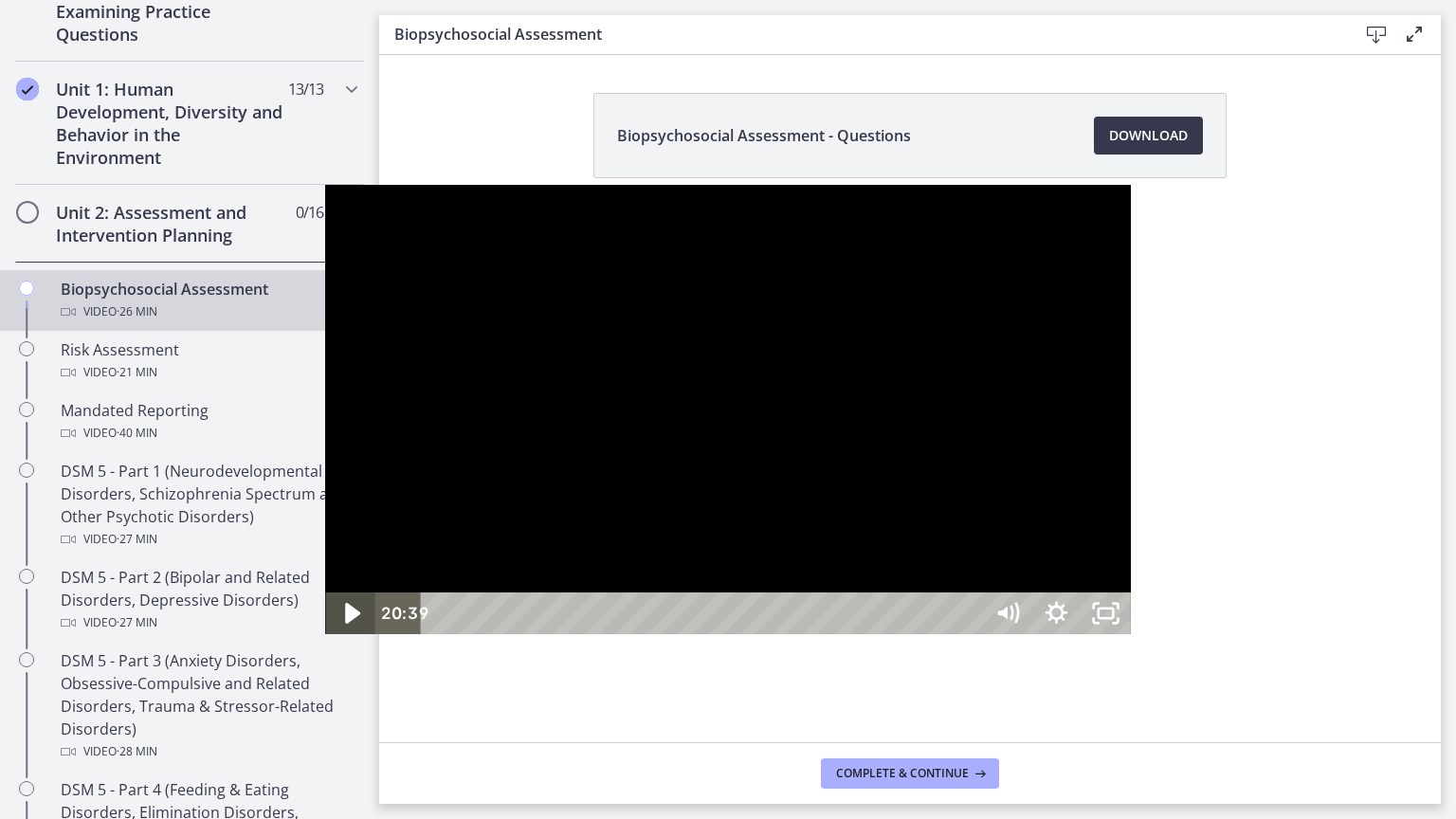 click 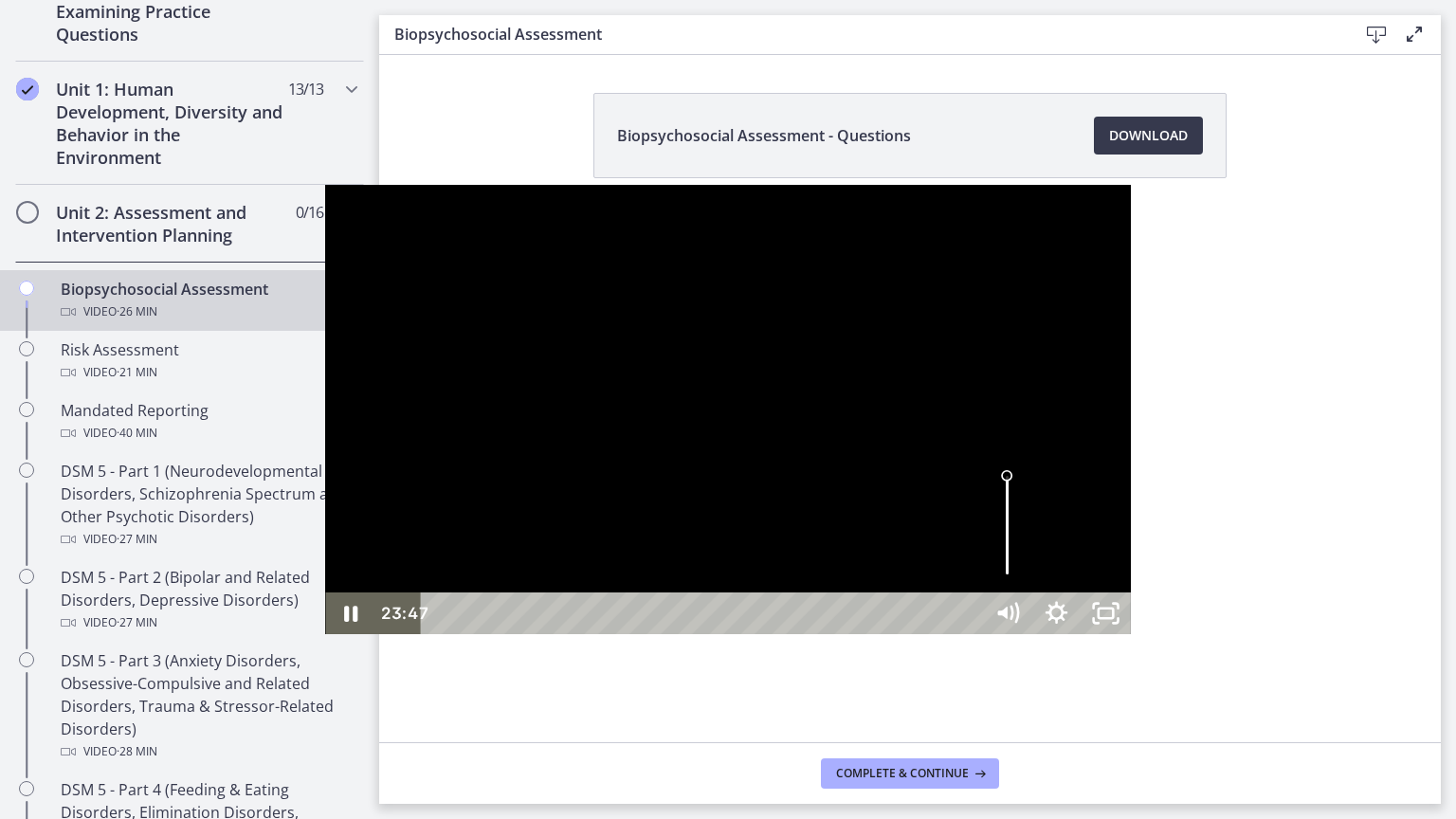 click at bounding box center (727, 410) 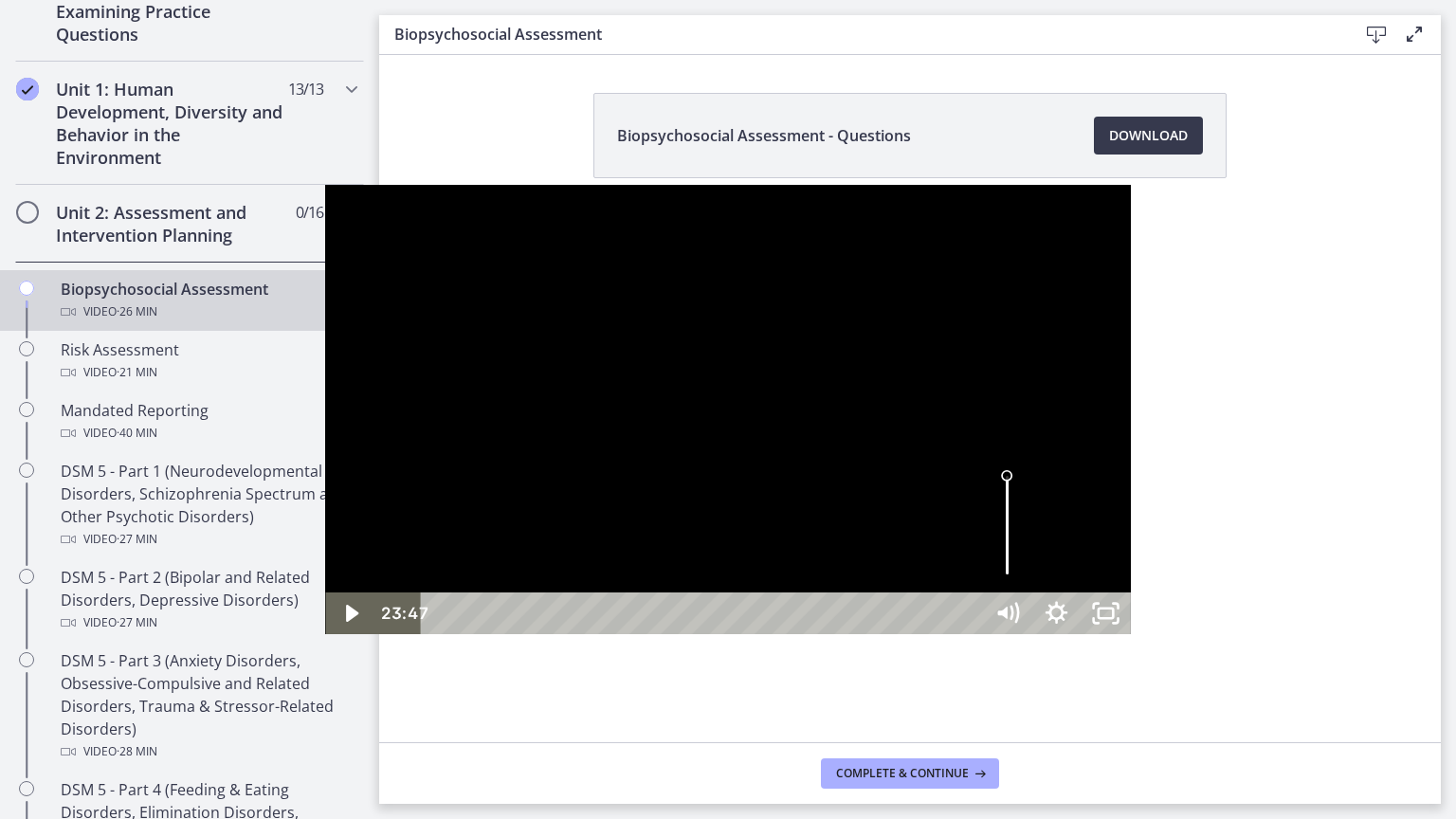 click at bounding box center [727, 410] 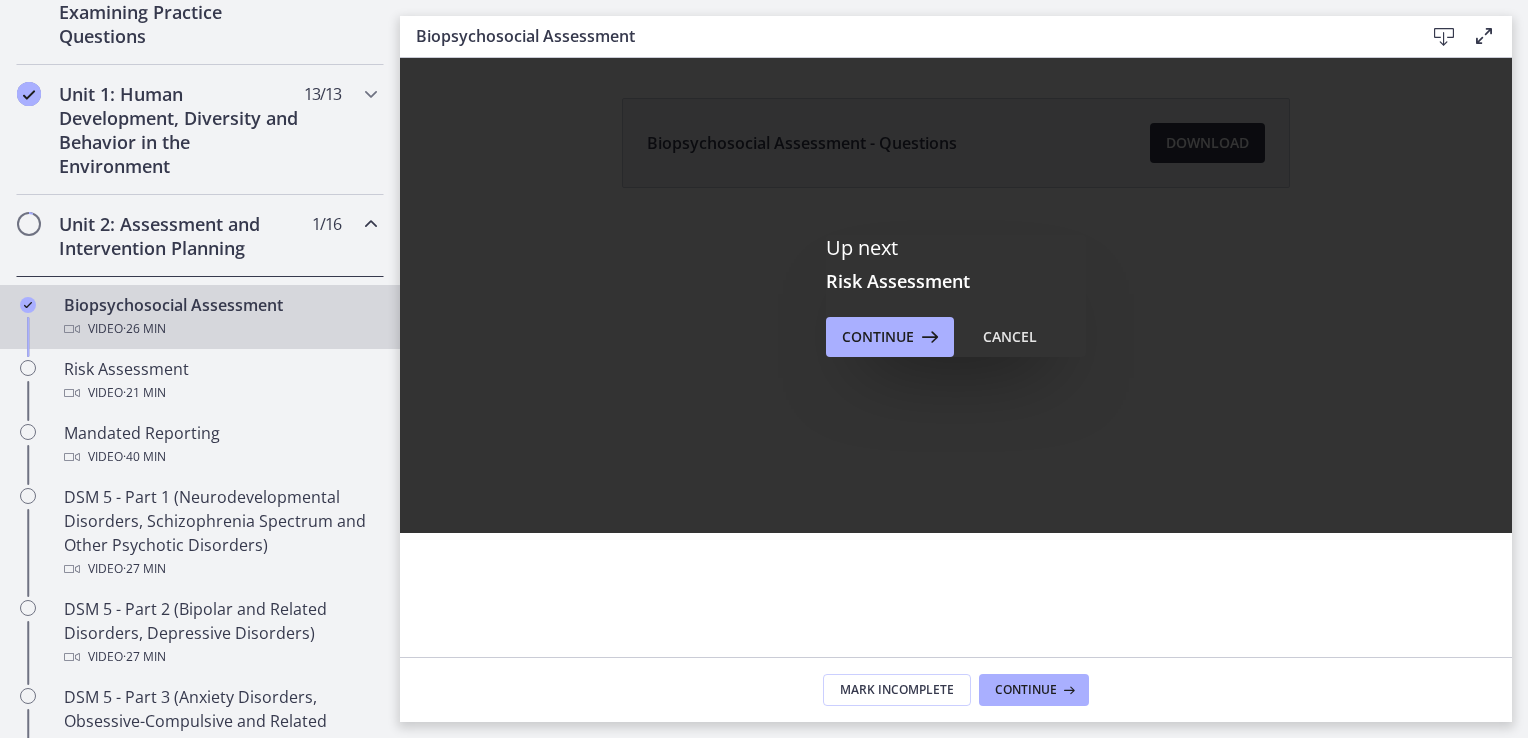 scroll, scrollTop: 0, scrollLeft: 0, axis: both 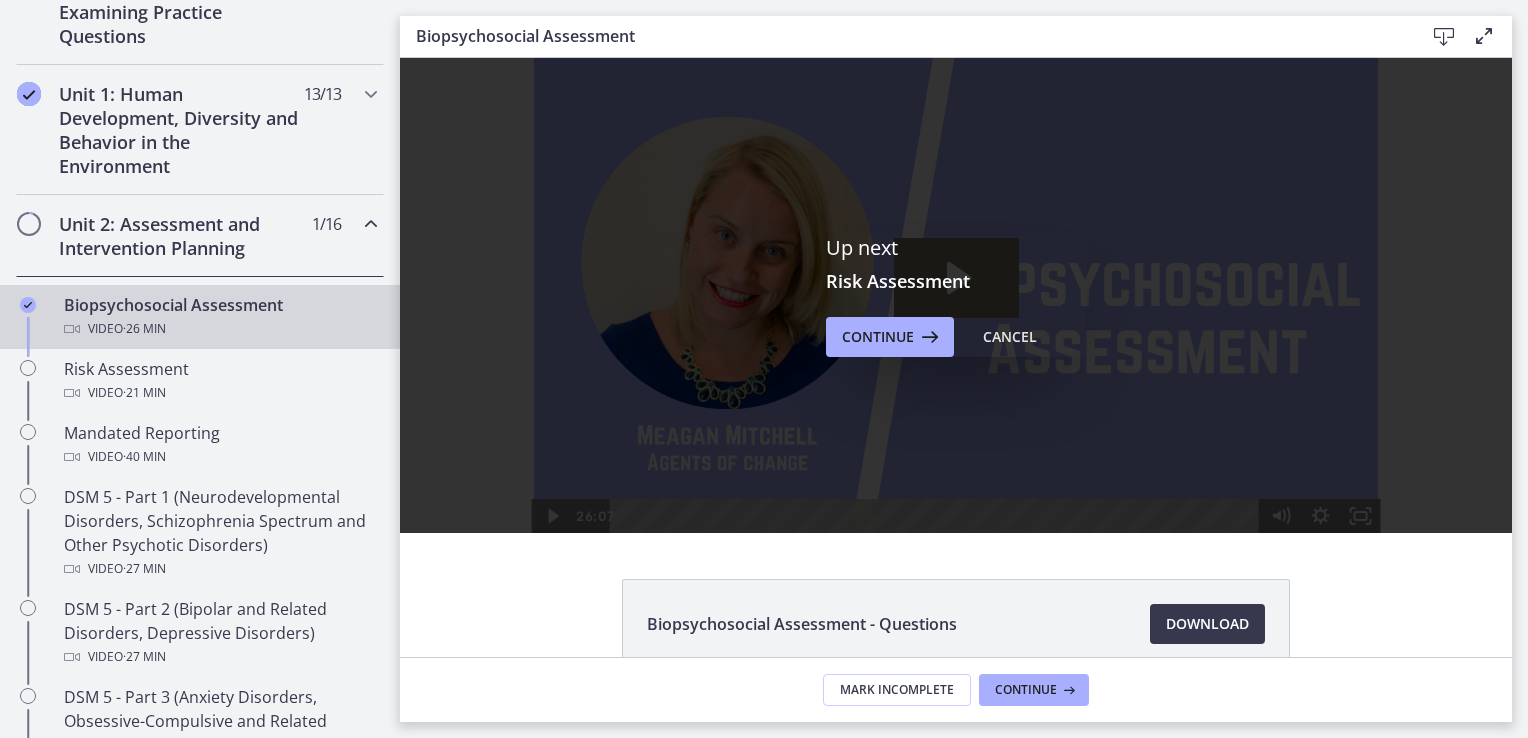 click on "Up next
Risk Assessment
Continue
Cancel" at bounding box center (956, 295) 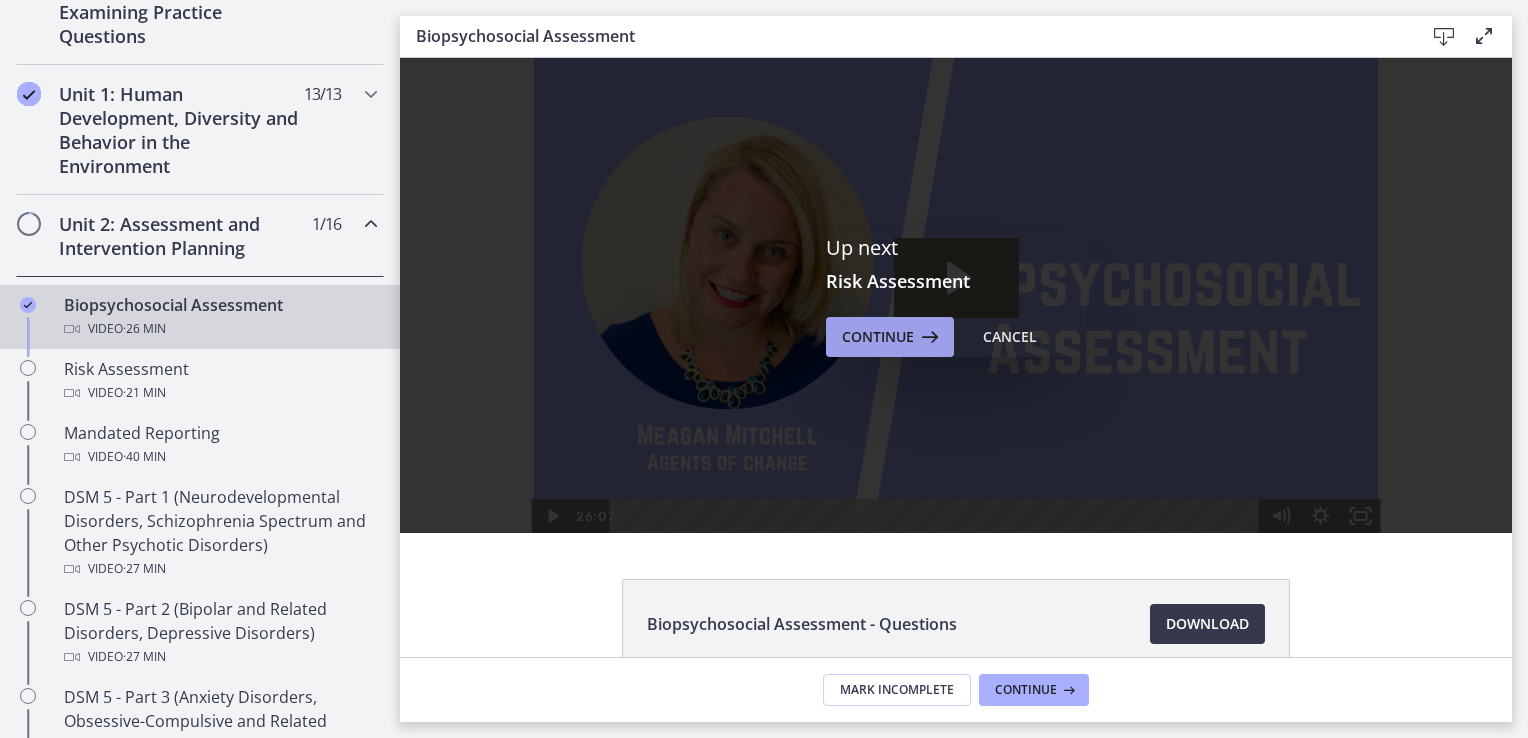 click on "Continue" at bounding box center [878, 337] 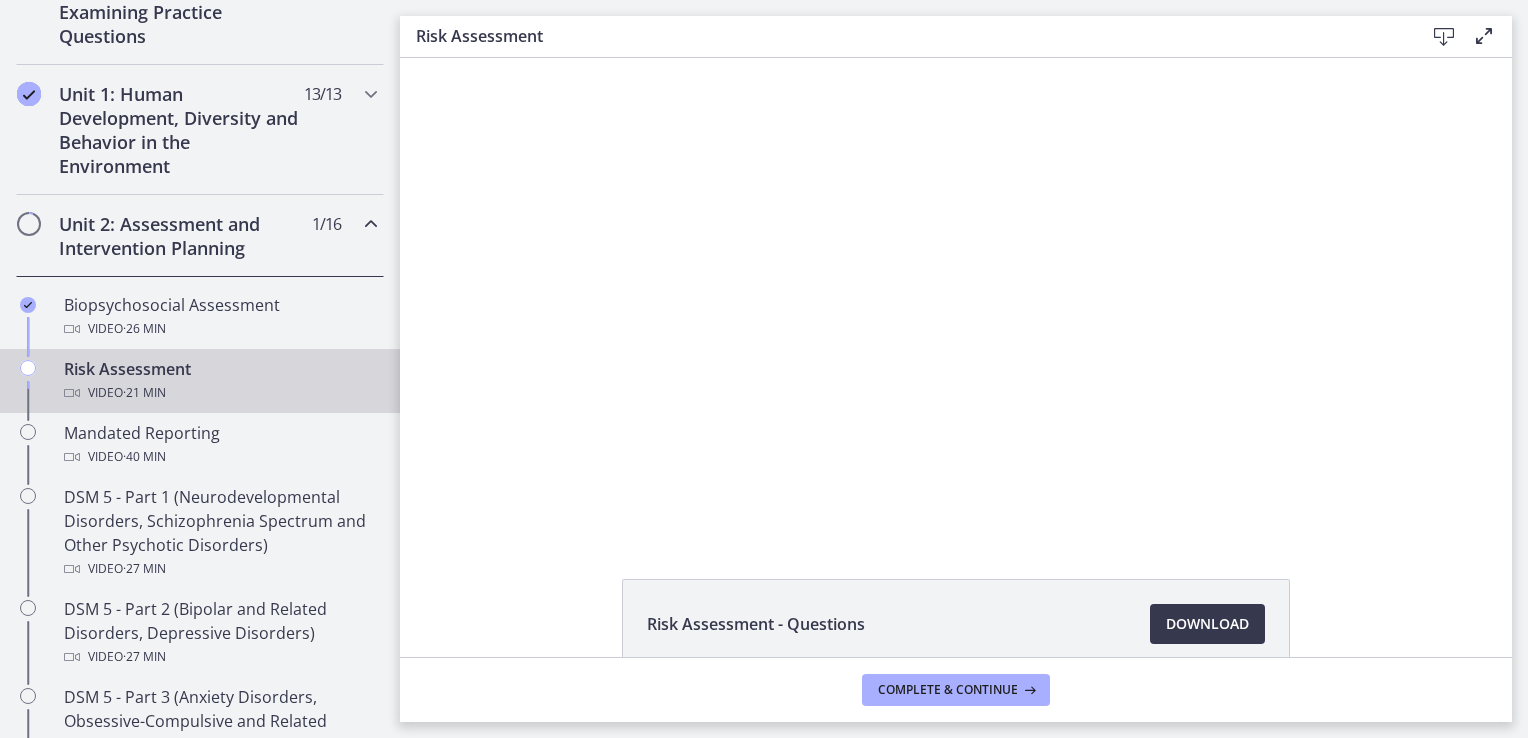 scroll, scrollTop: 0, scrollLeft: 0, axis: both 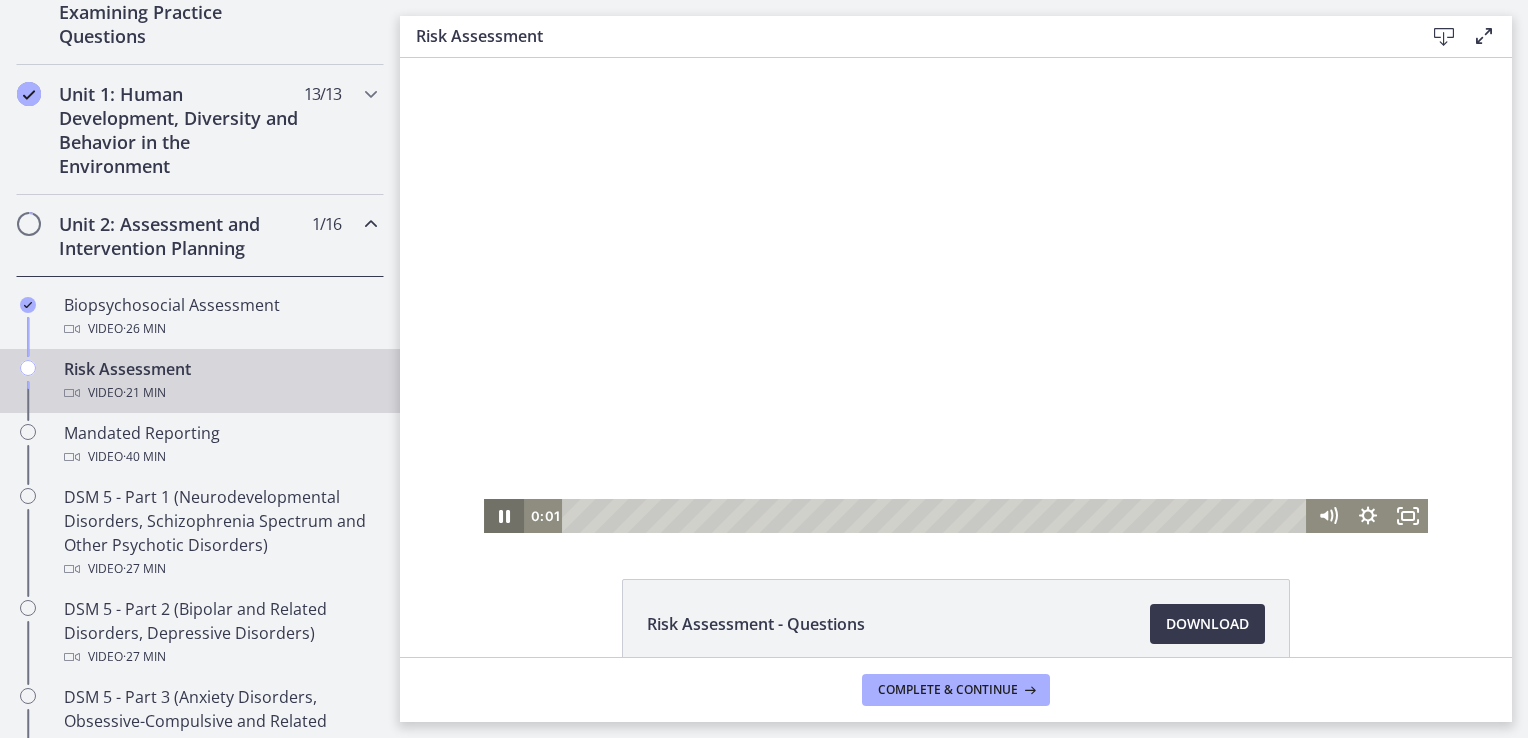 click 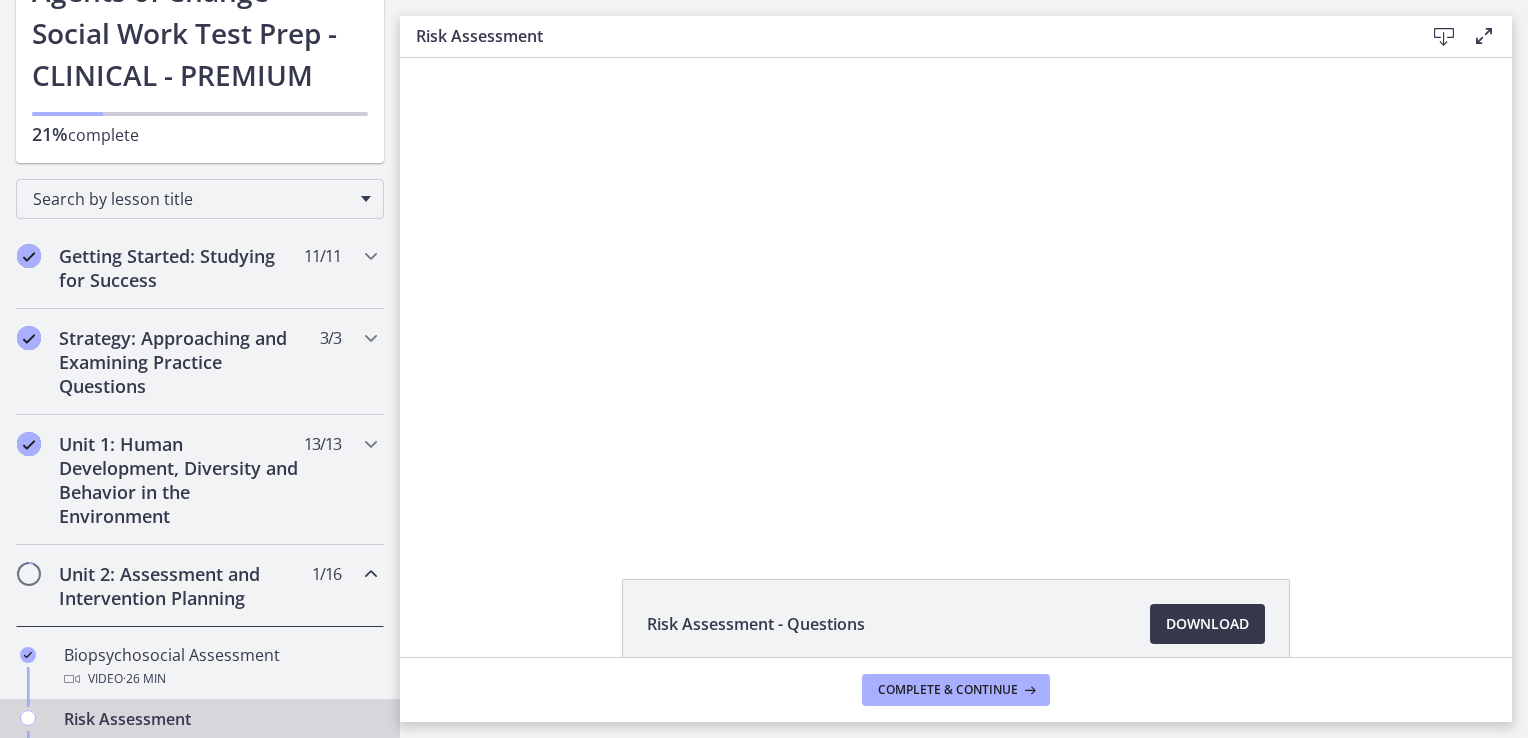 scroll, scrollTop: 0, scrollLeft: 0, axis: both 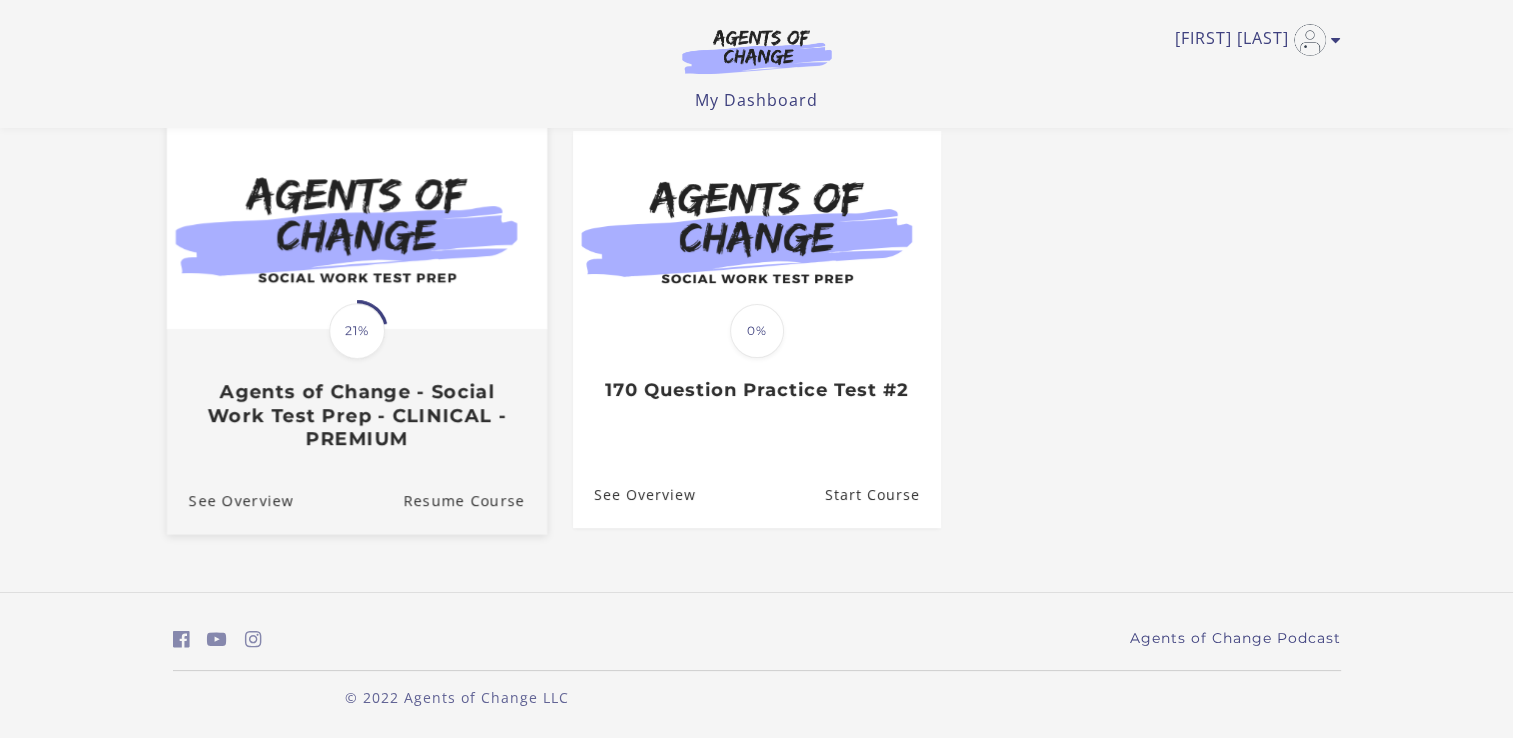 click on "21%" at bounding box center [357, 331] 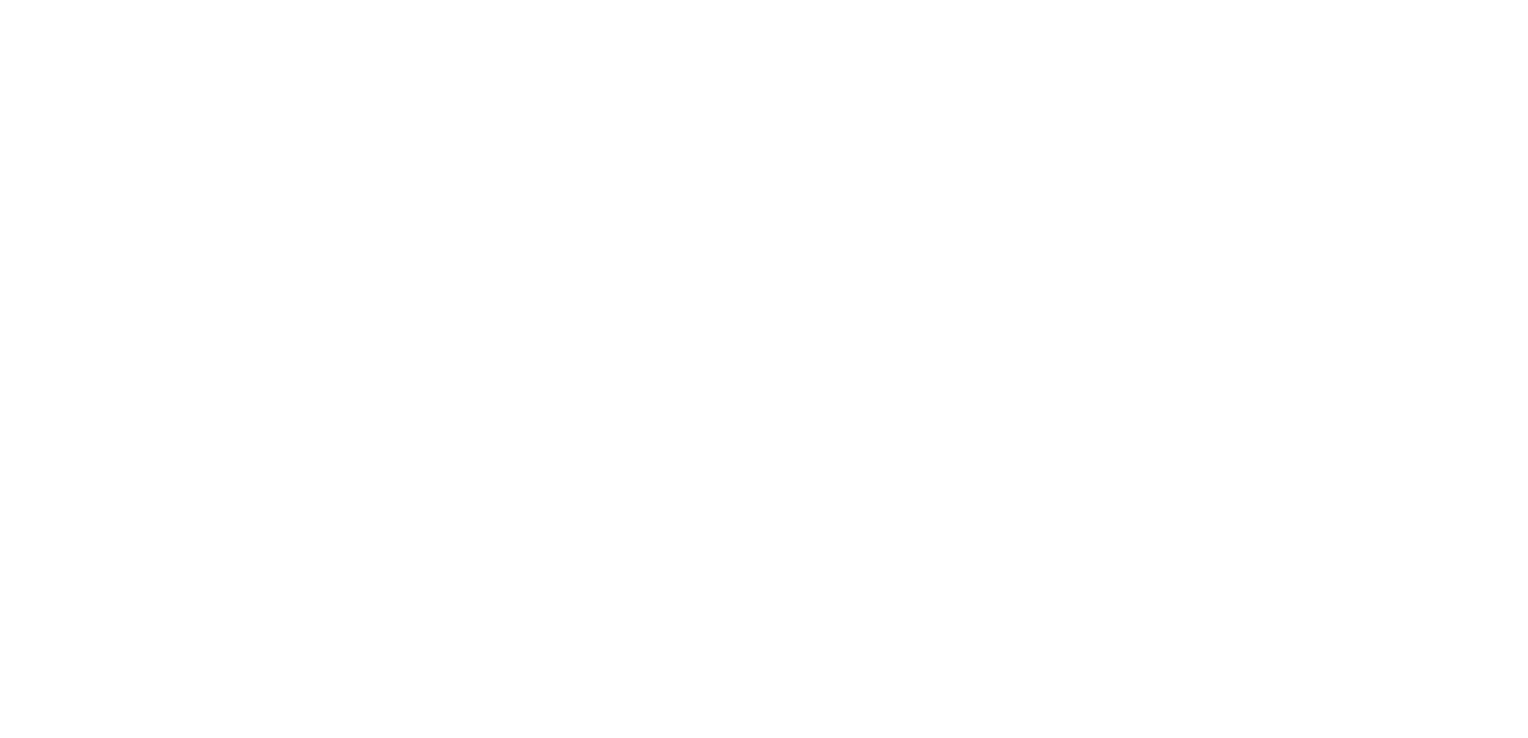 scroll, scrollTop: 0, scrollLeft: 0, axis: both 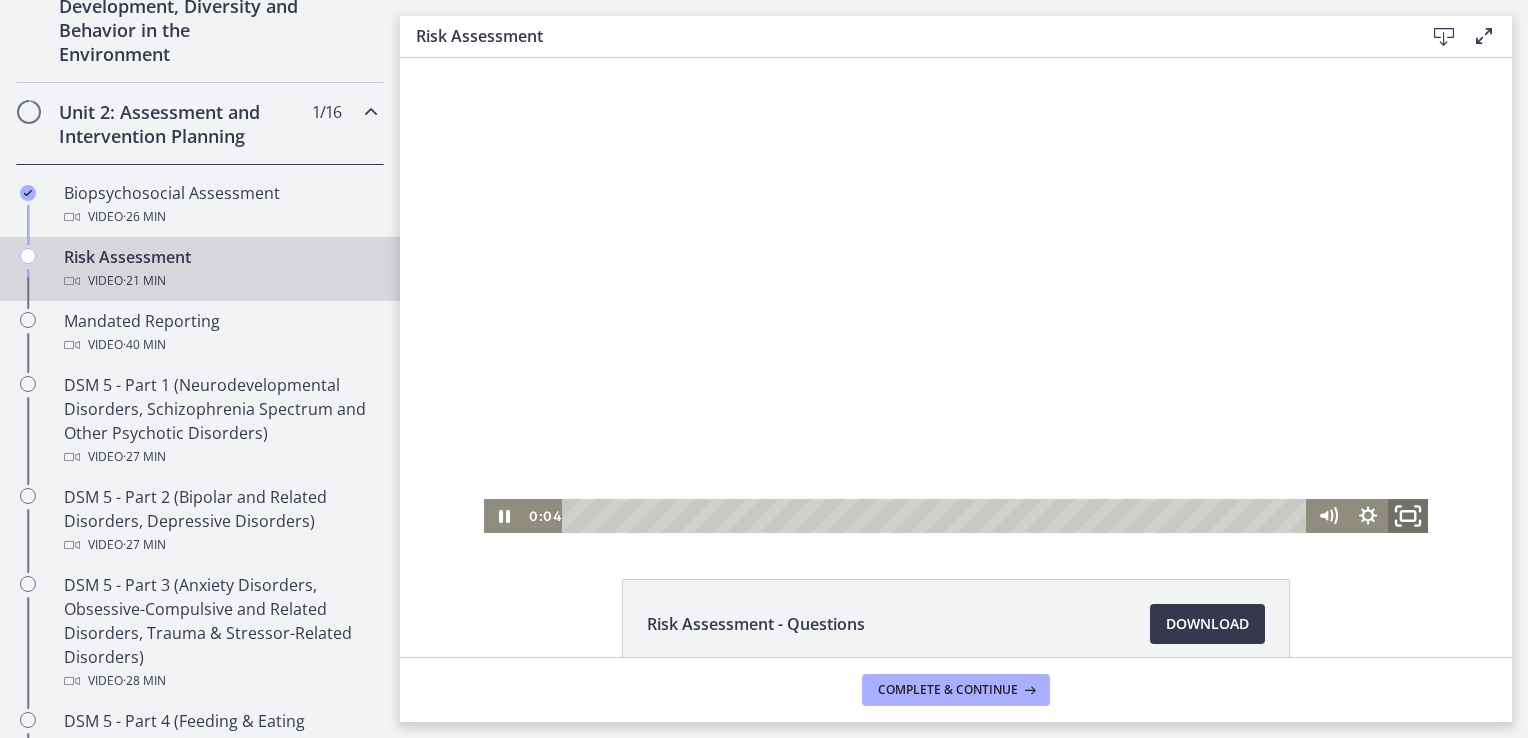 click 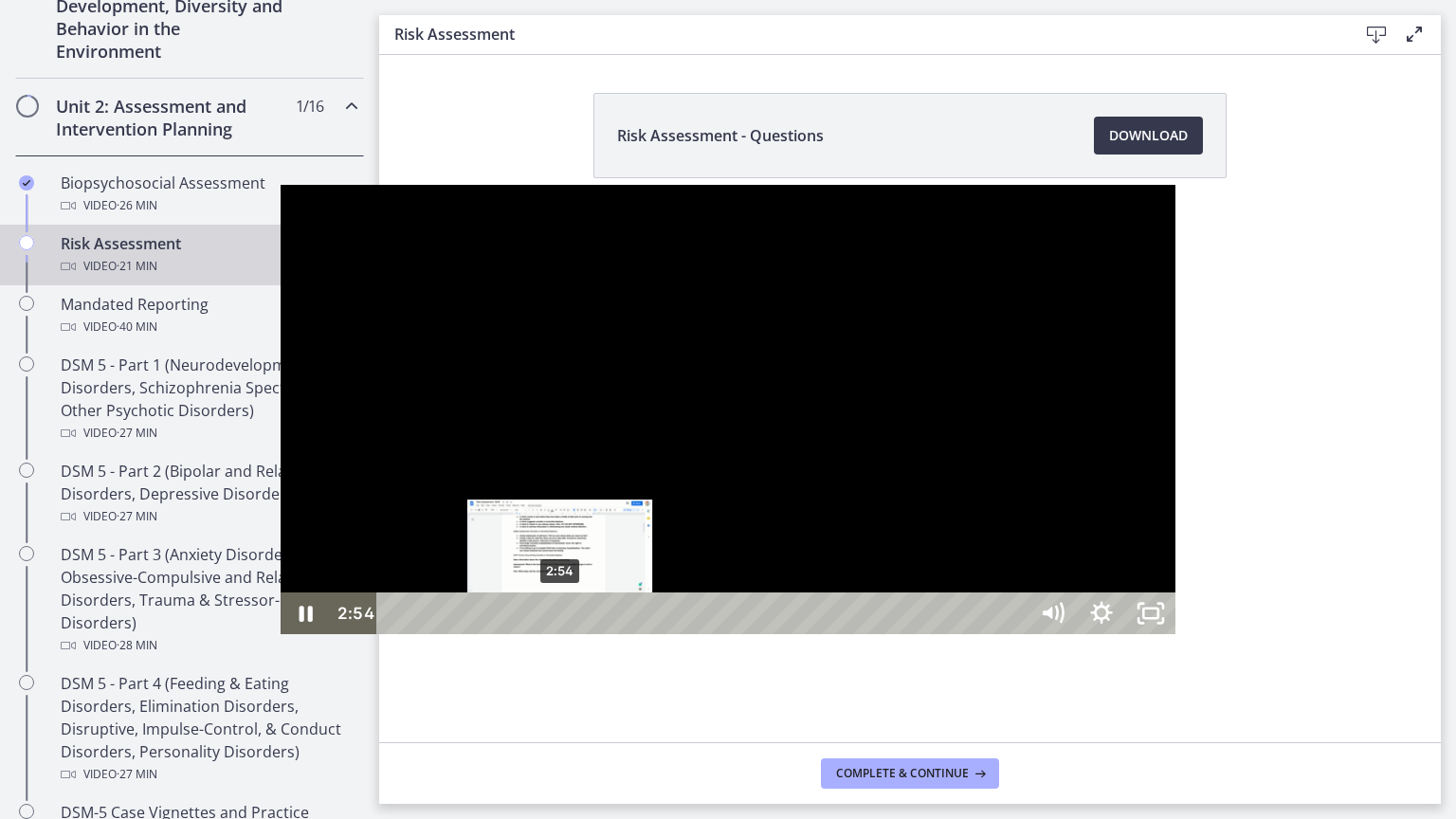 click on "2:54" at bounding box center (704, 613) 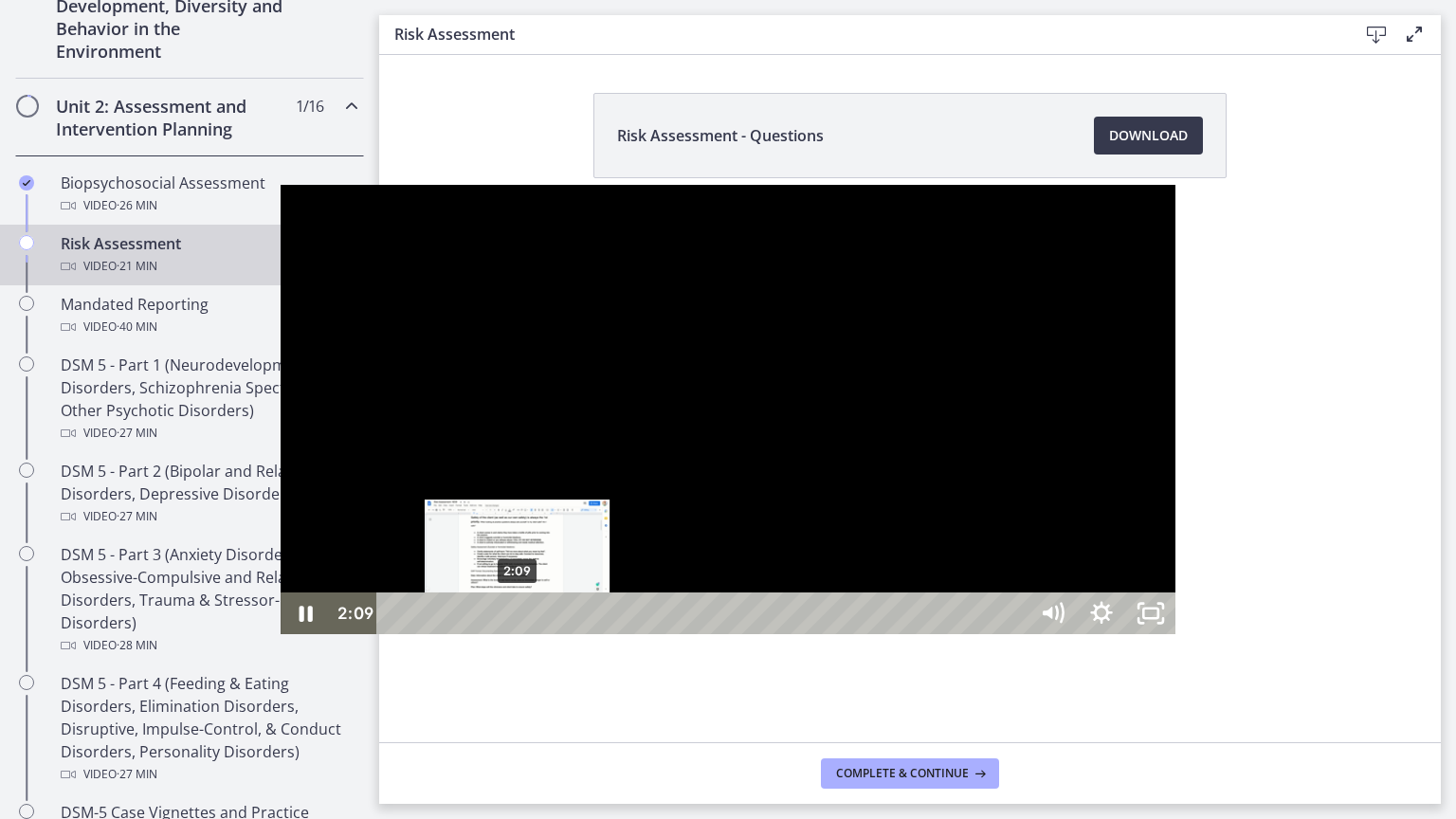 click on "2:09" at bounding box center (704, 613) 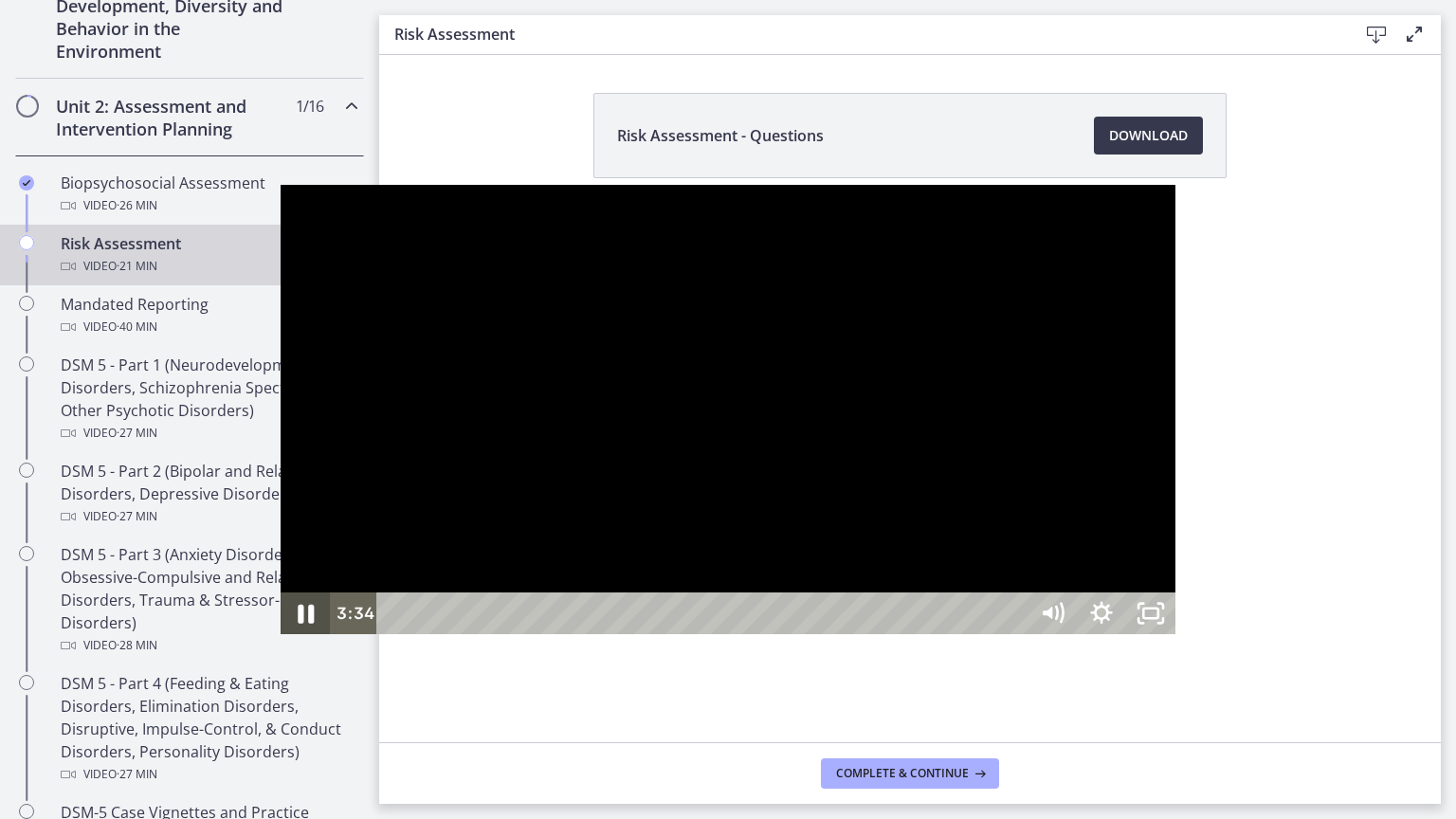 click 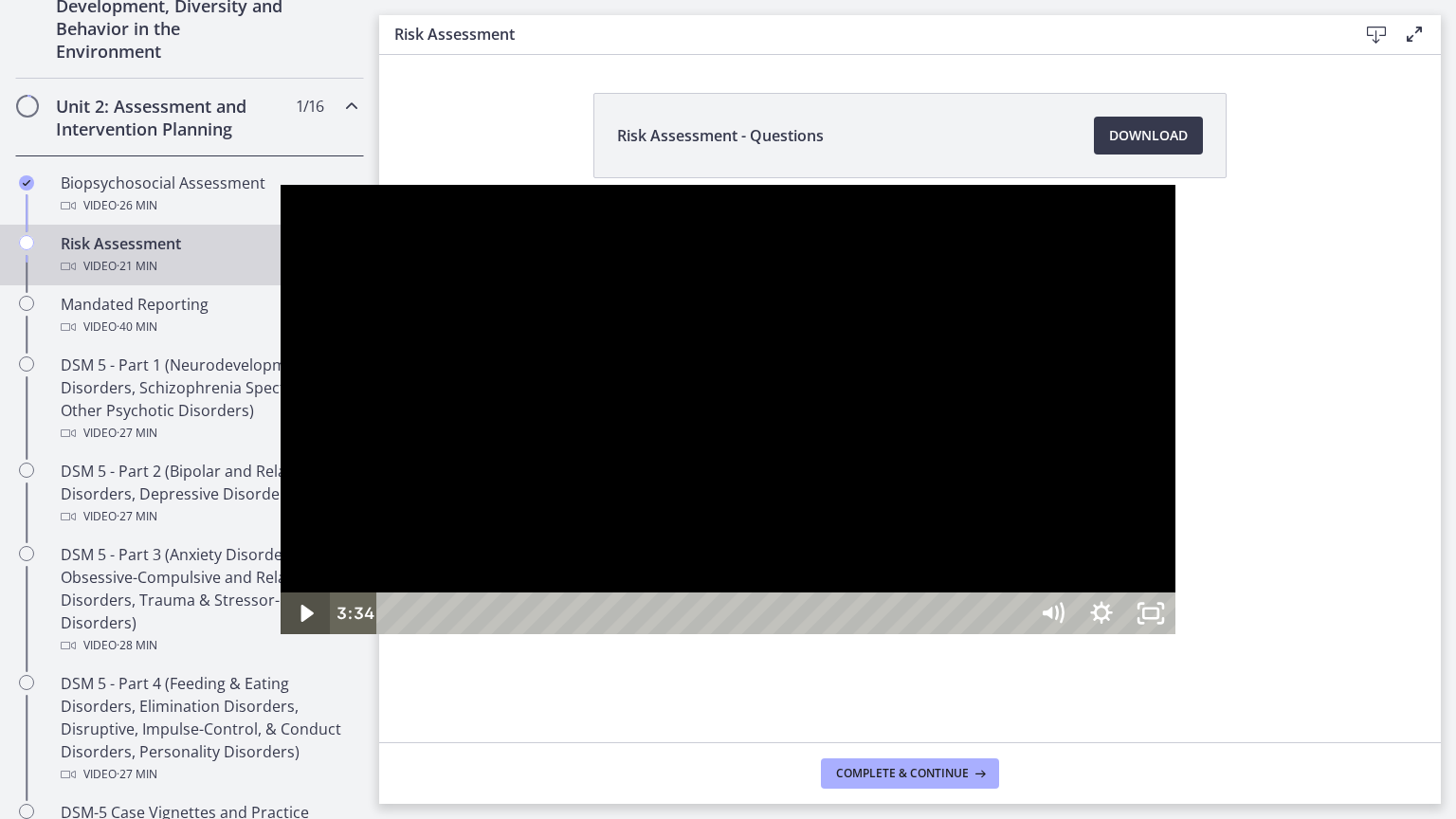 click 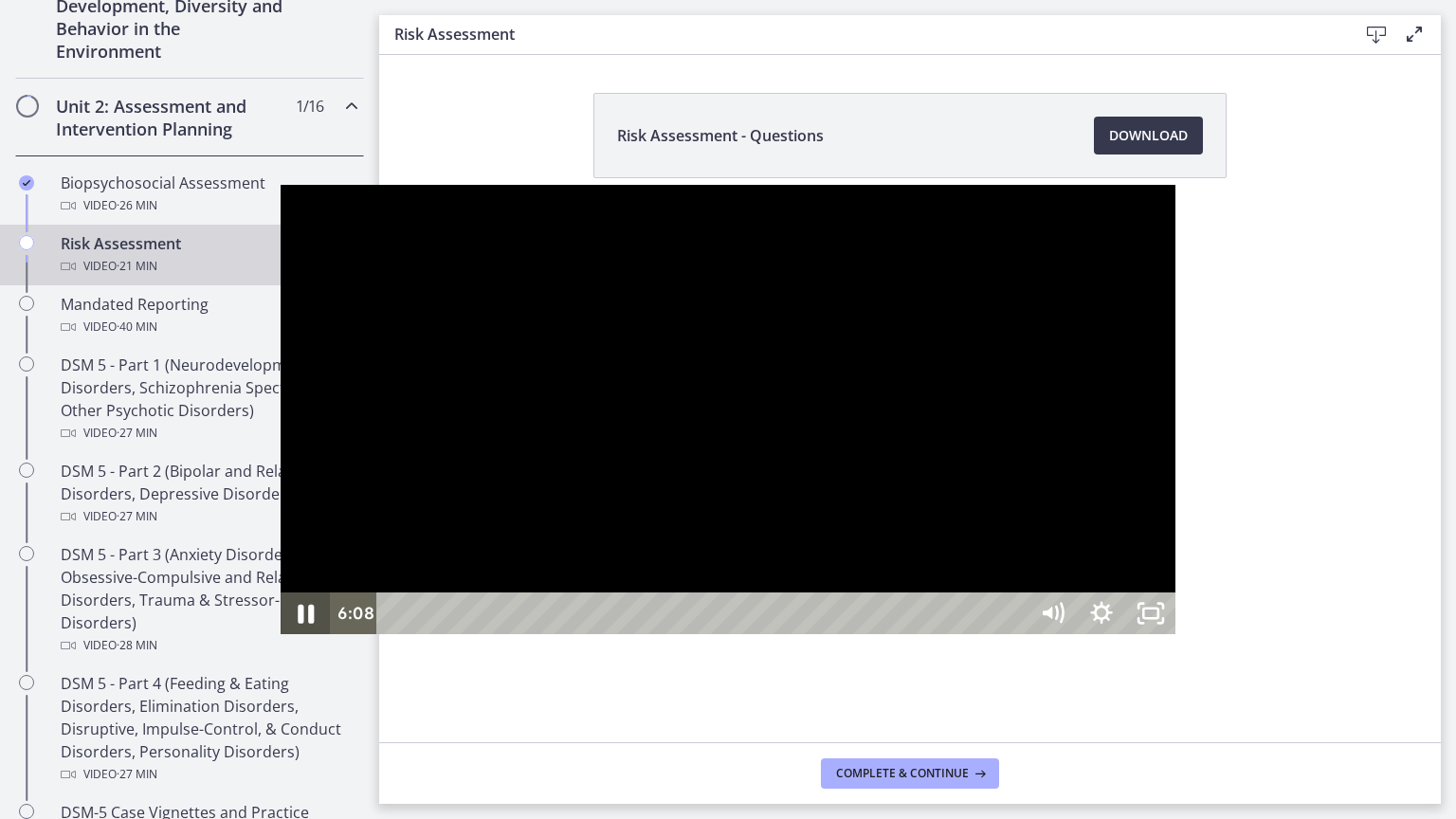click 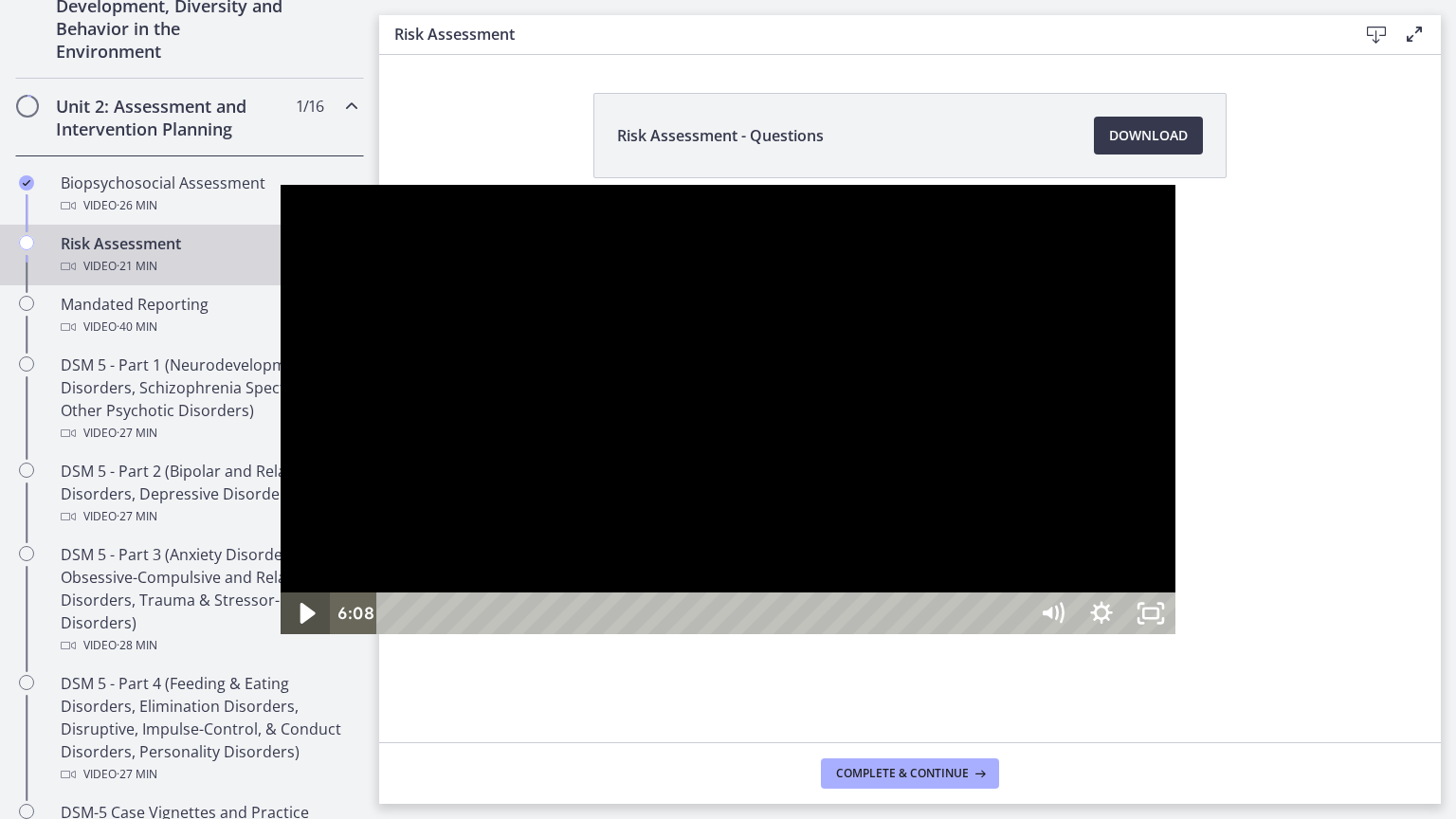 click 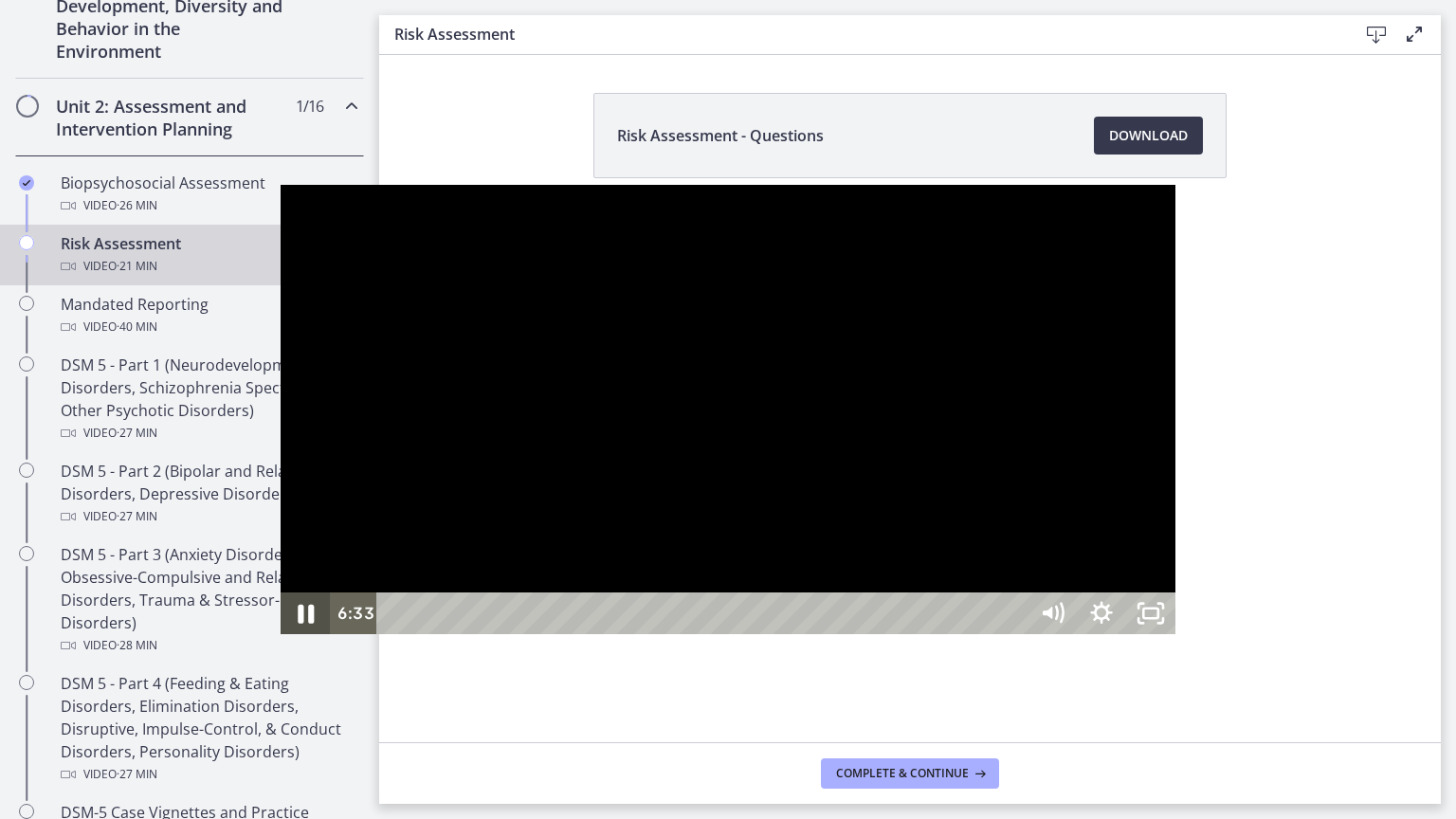 click 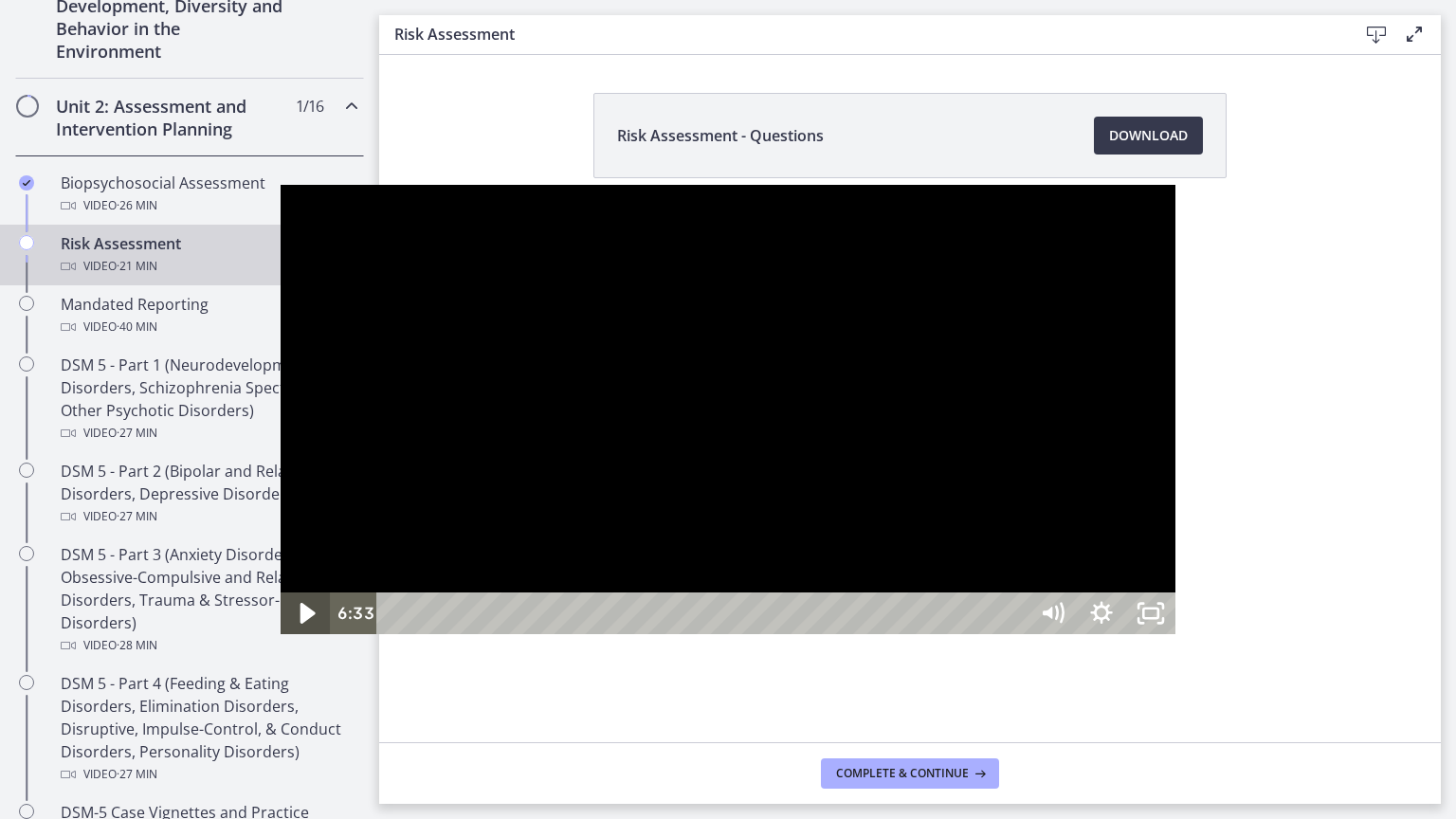 click 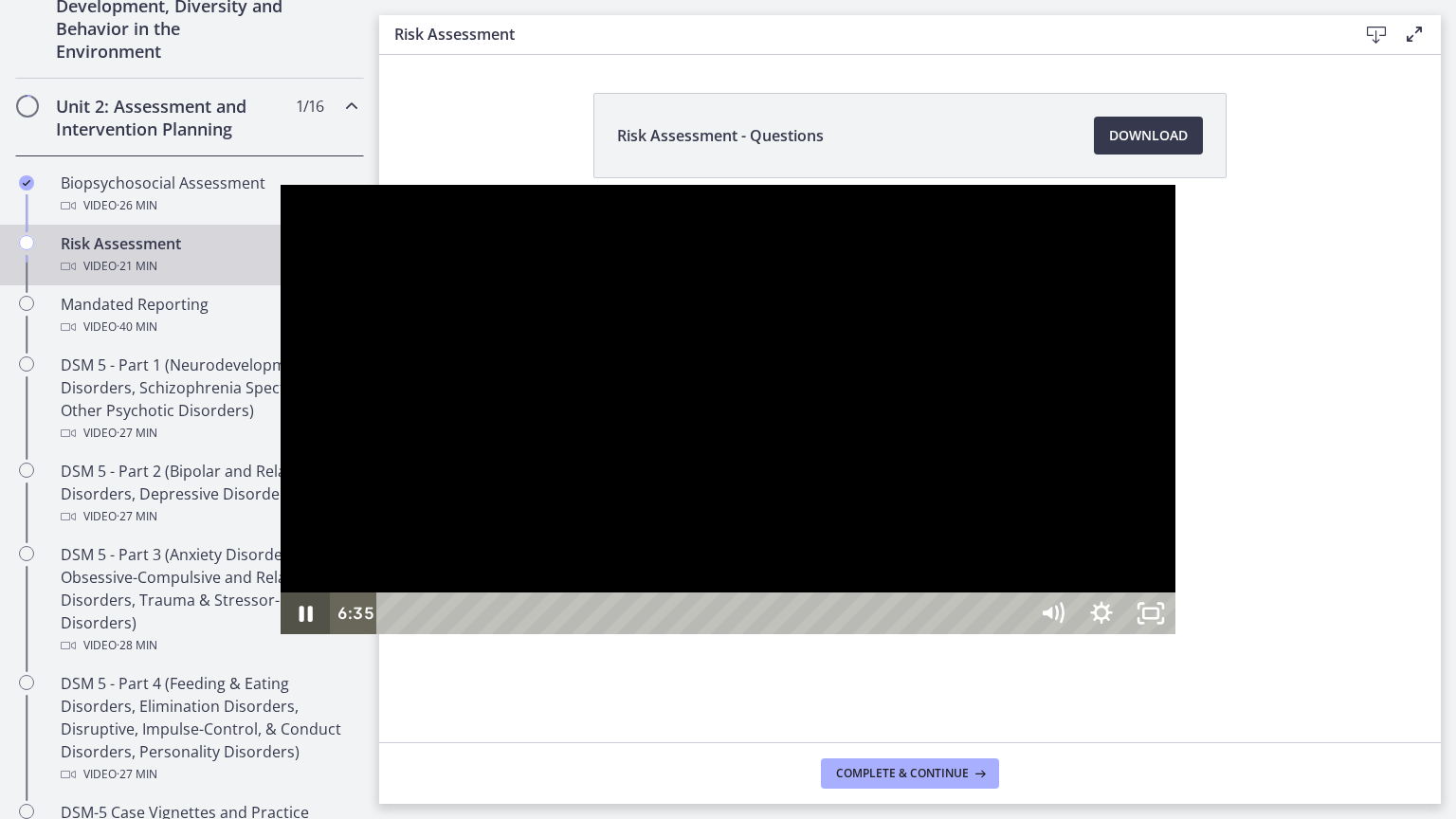click 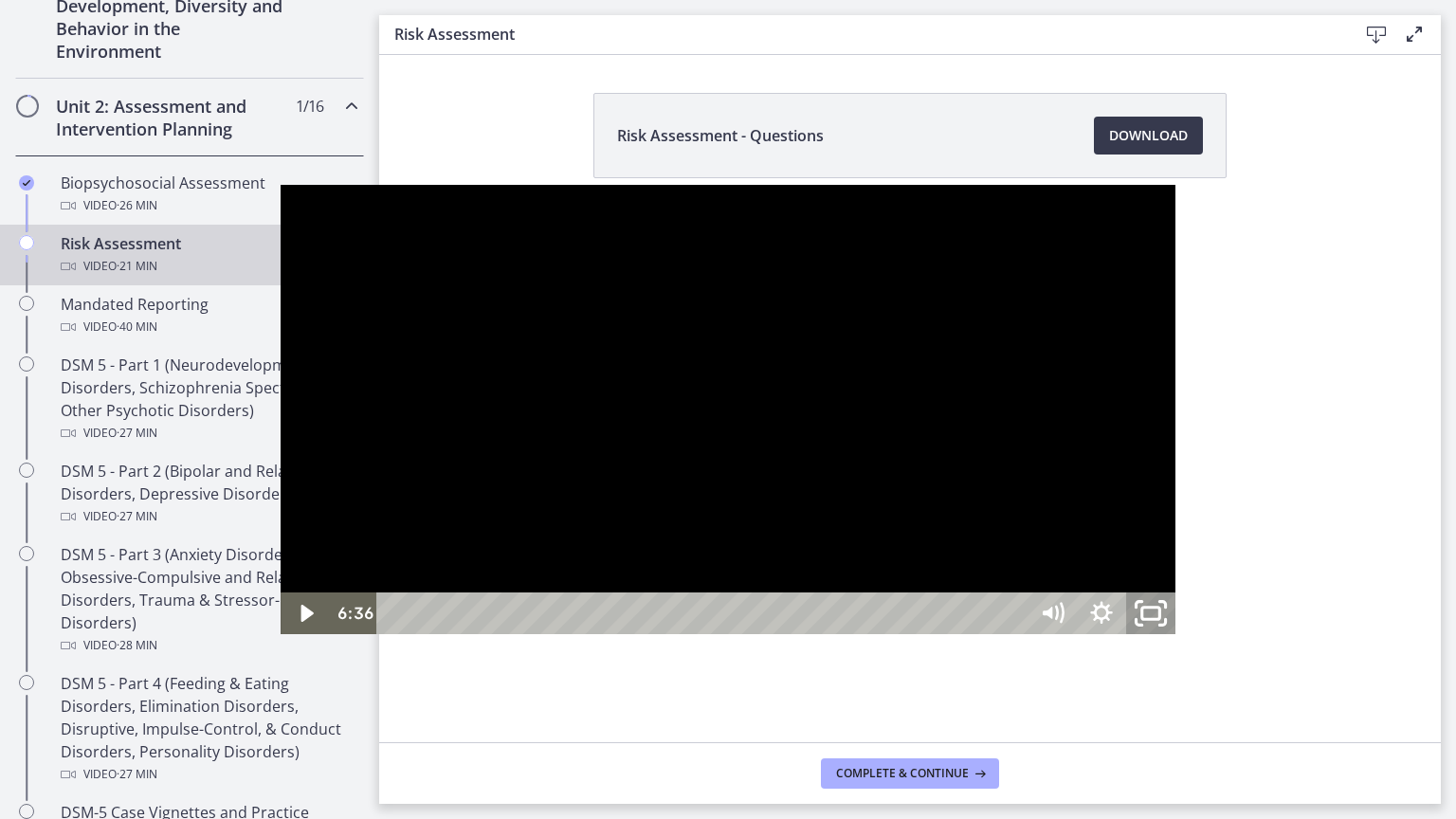 click 